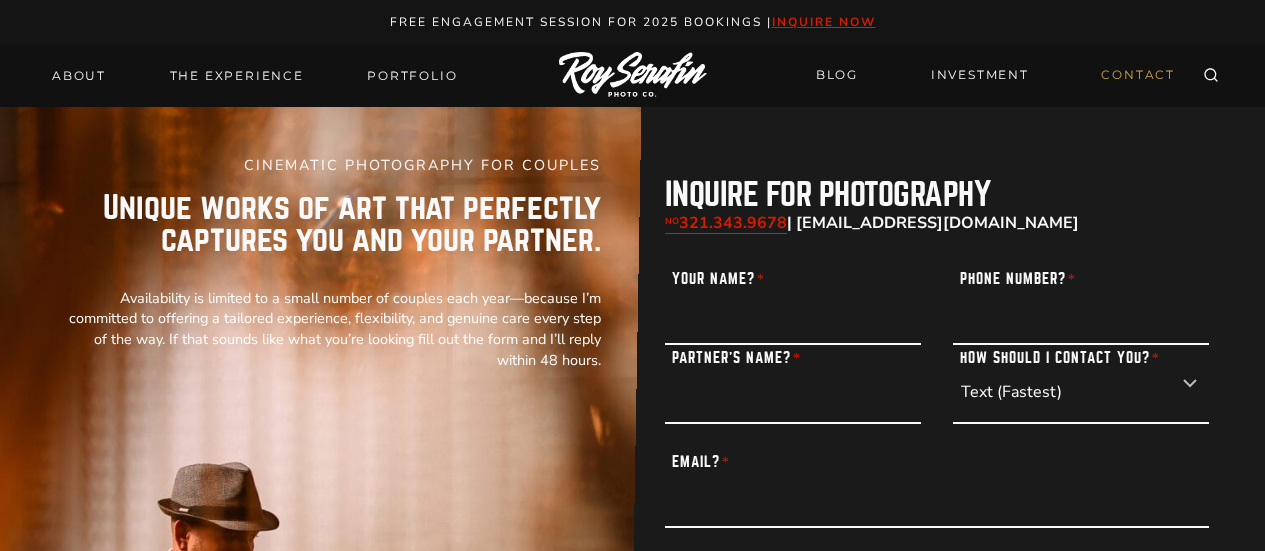 scroll, scrollTop: 0, scrollLeft: 0, axis: both 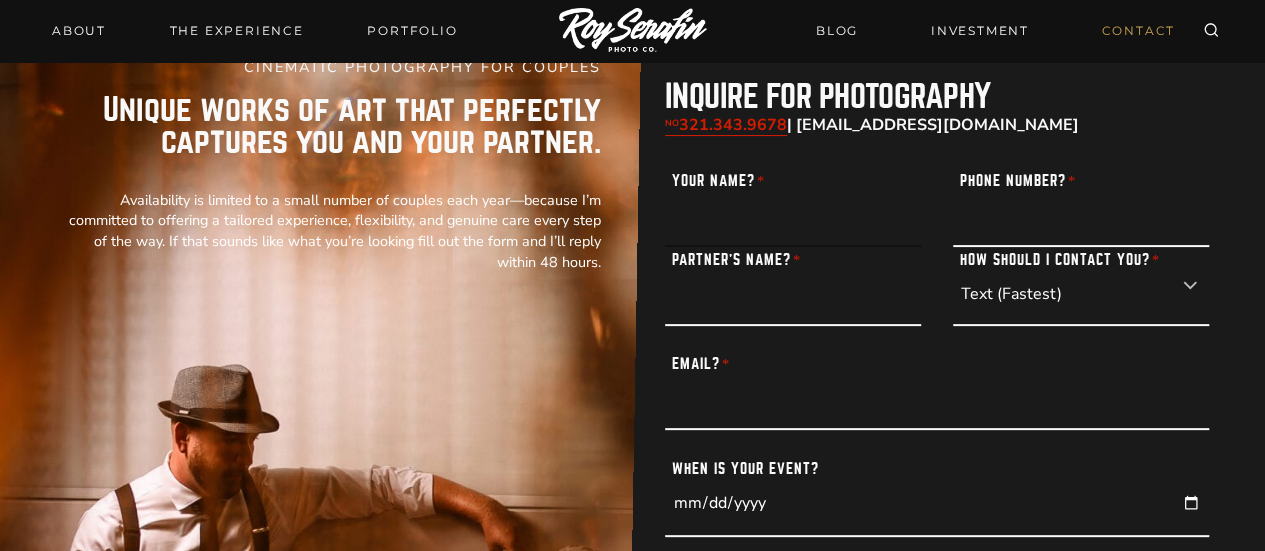 click on "Your Name? *" at bounding box center (793, 207) 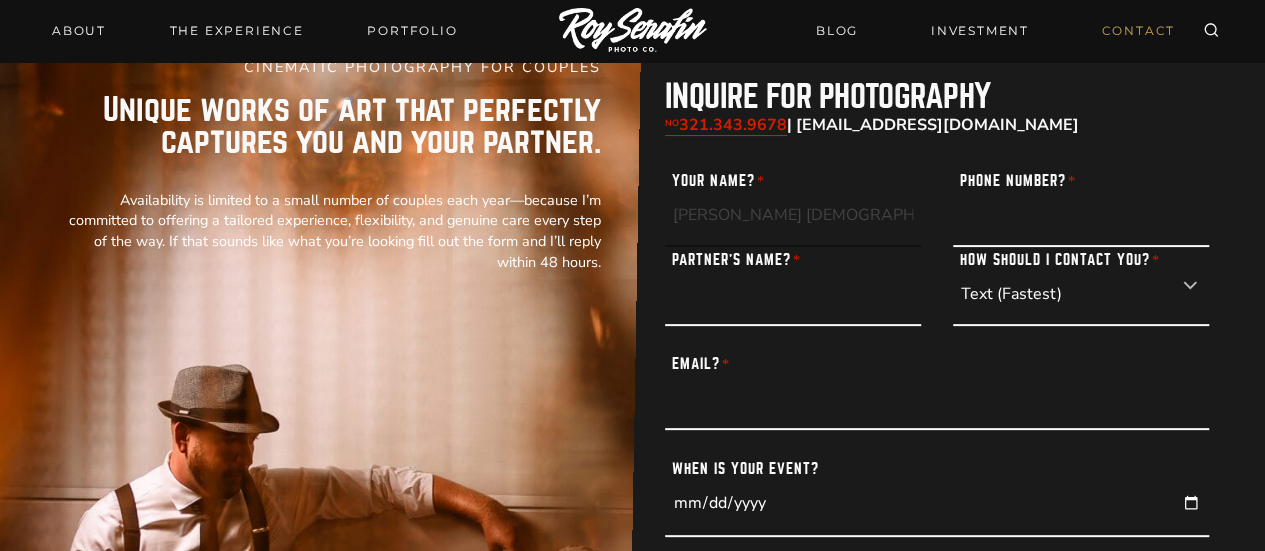 type on "[PERSON_NAME] [DEMOGRAPHIC_DATA]" 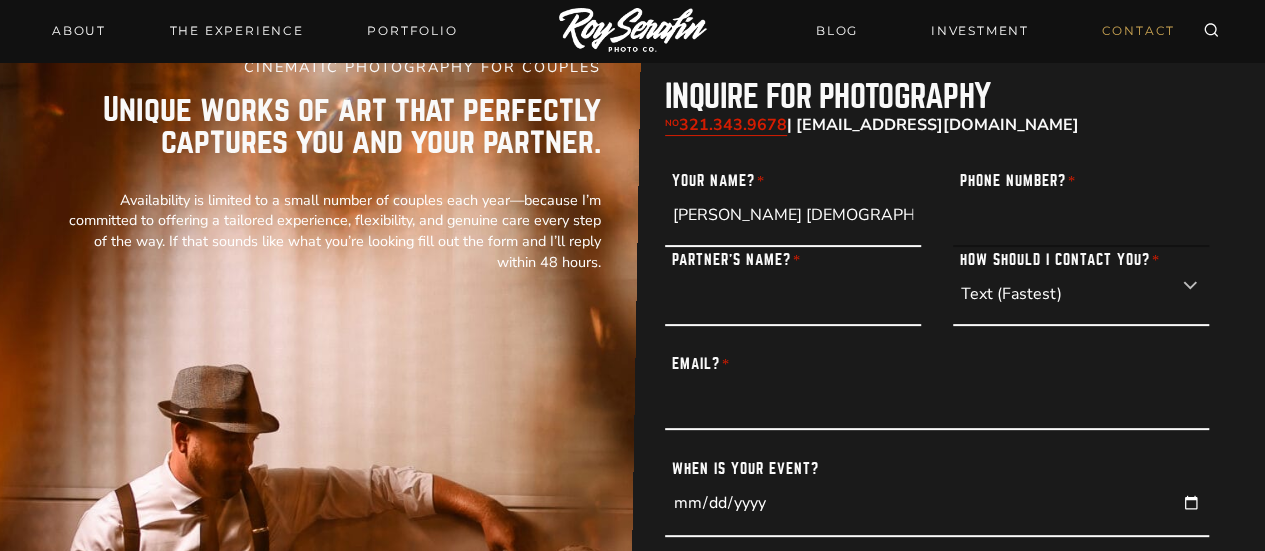 click on "Phone Number? *" at bounding box center (1081, 207) 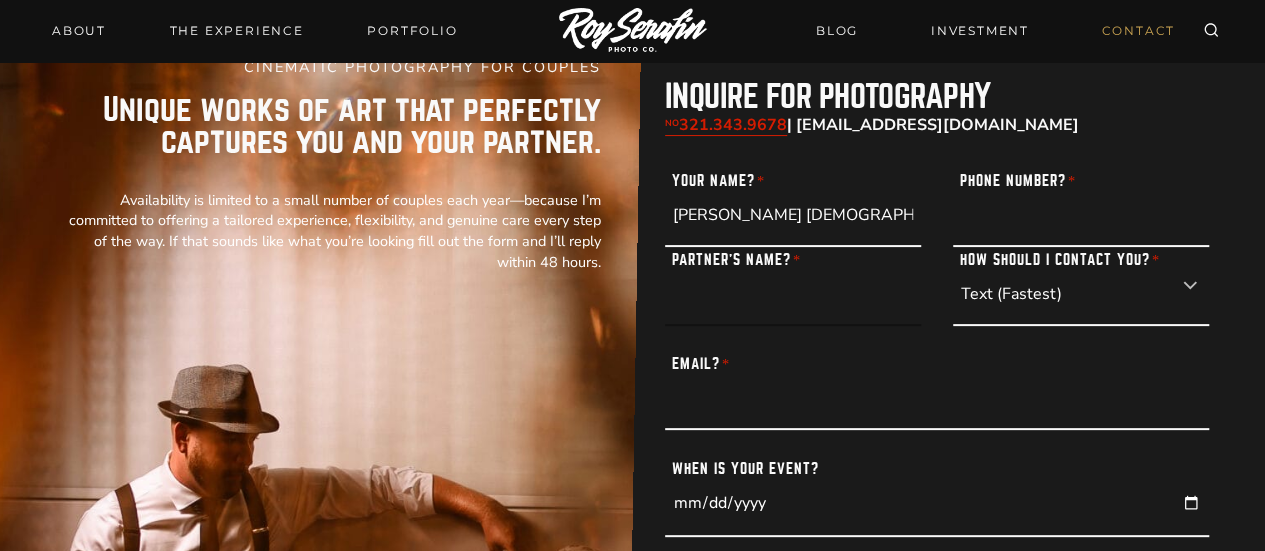 click on "Partner’s Name? *" at bounding box center [793, 286] 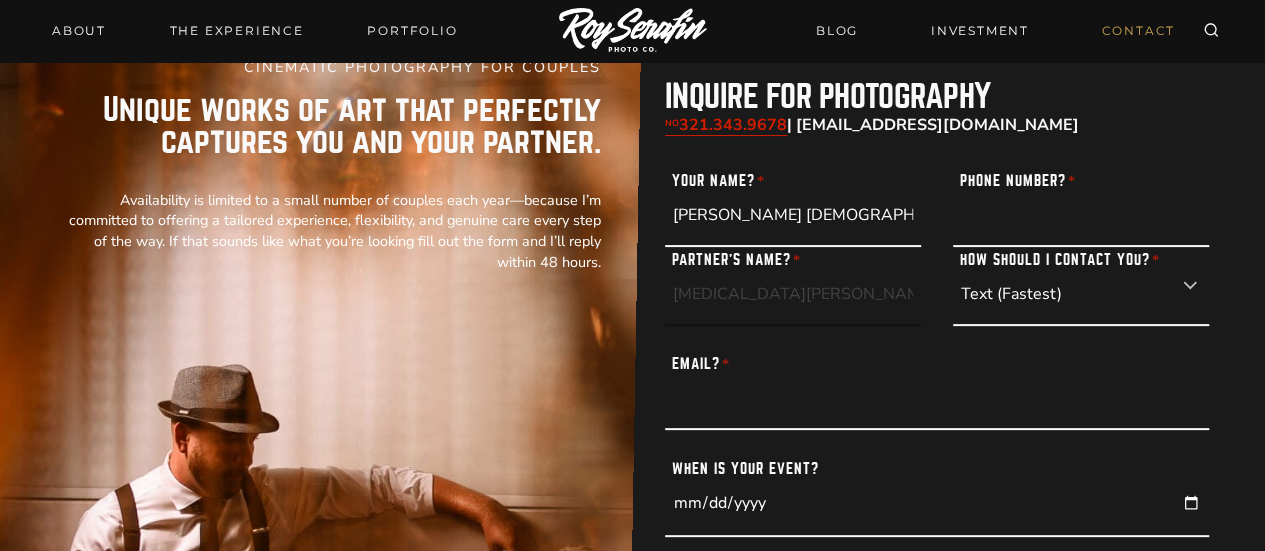 type on "[MEDICAL_DATA][PERSON_NAME]" 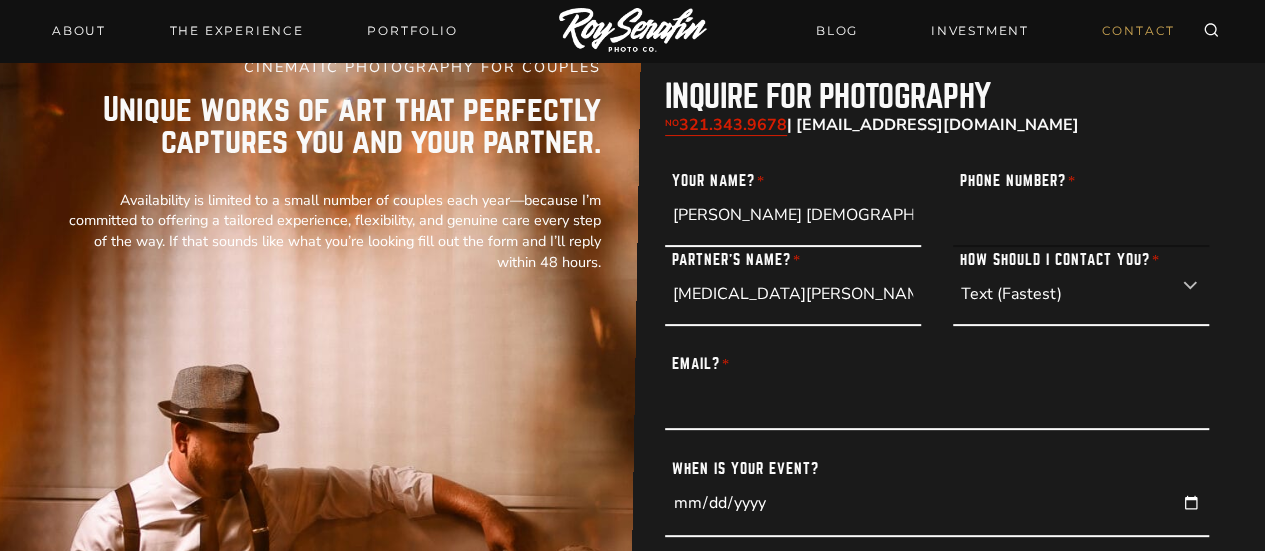 click on "Phone Number? *" at bounding box center (1081, 207) 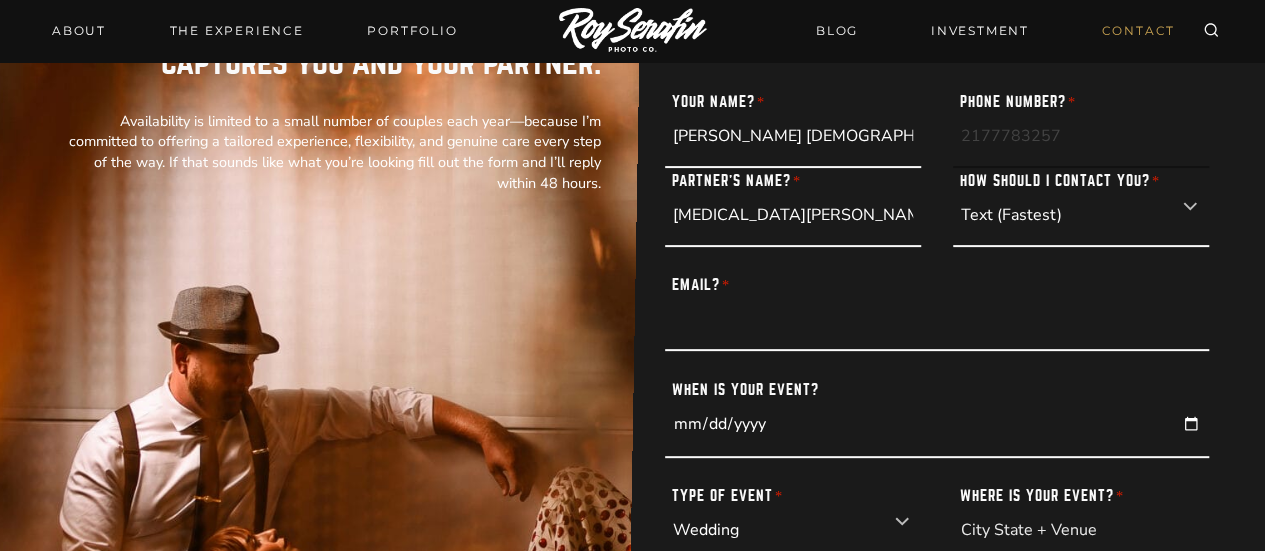 scroll, scrollTop: 183, scrollLeft: 0, axis: vertical 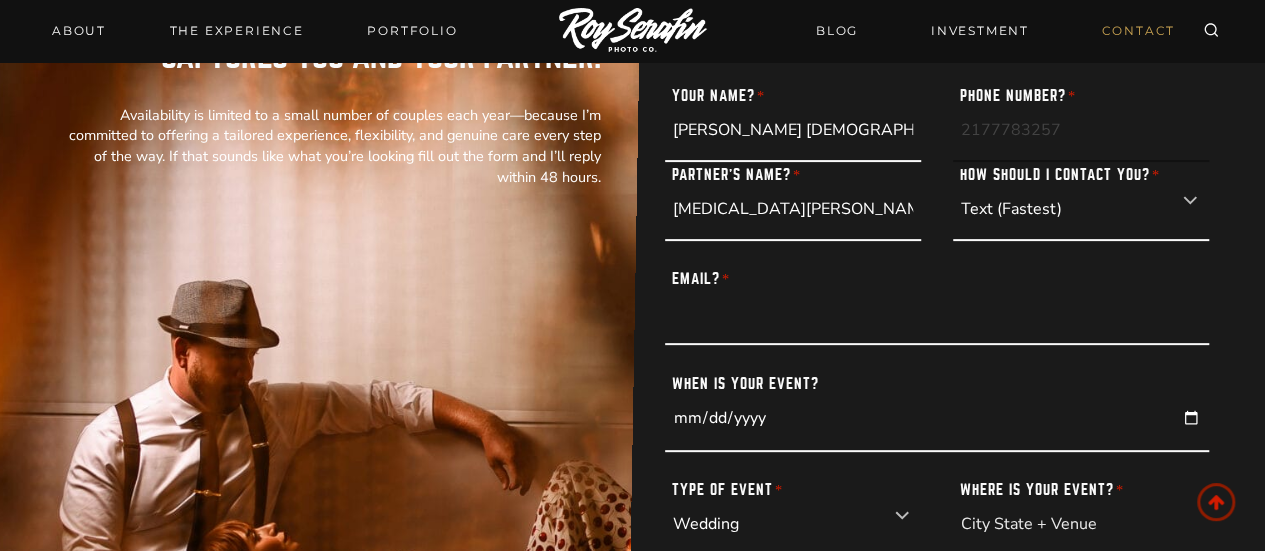 type on "2177783257" 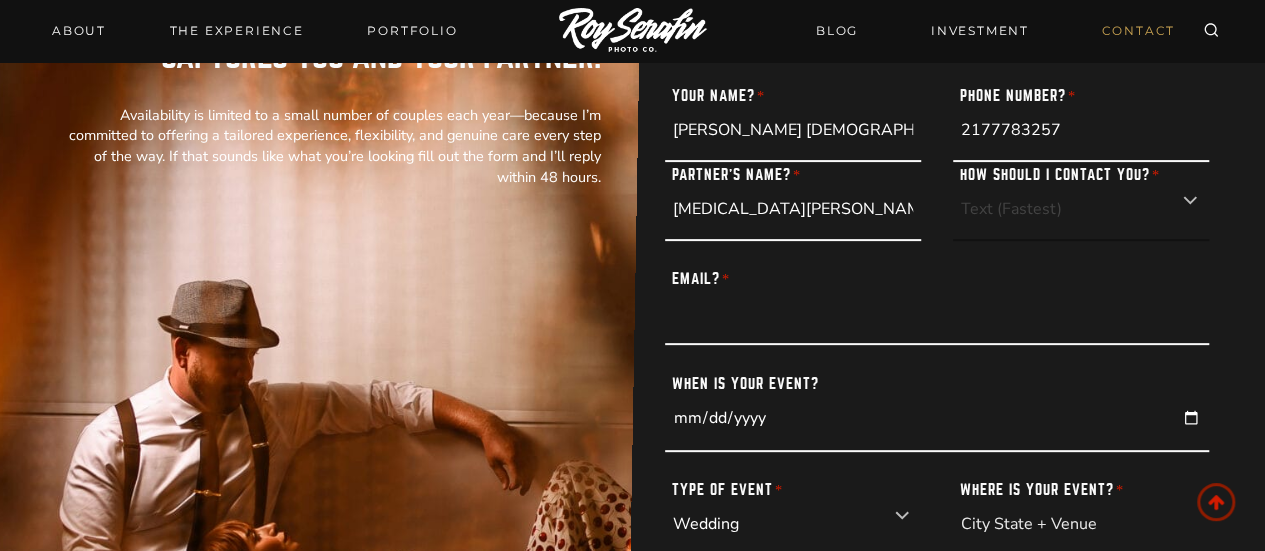 click on "Text (Fastest) Email Phone Call" at bounding box center [1081, 201] 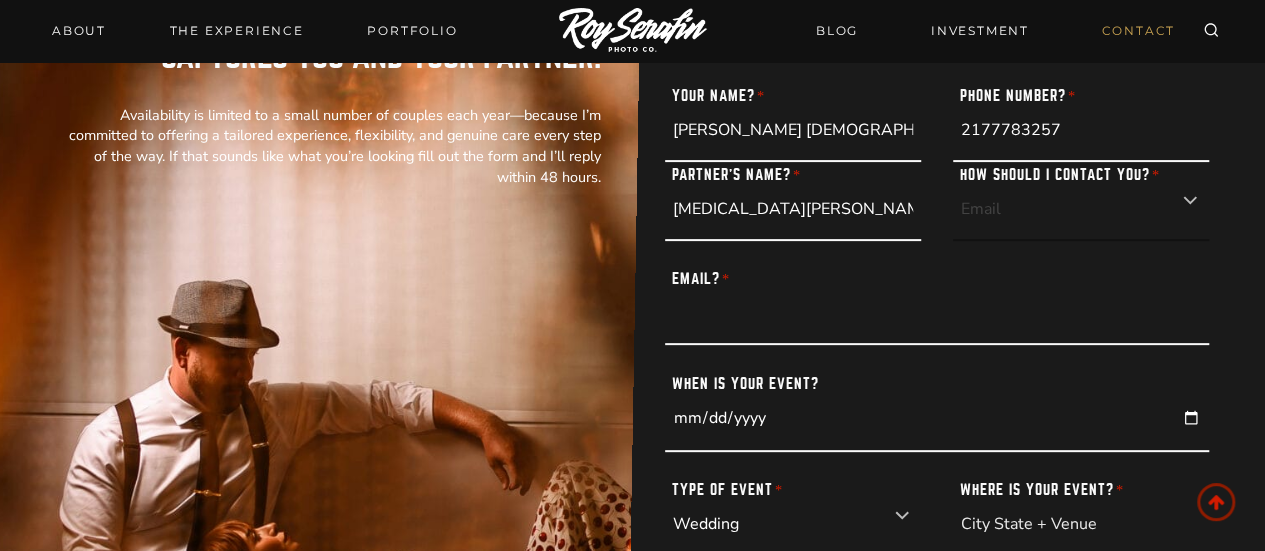 click on "Text (Fastest) Email Phone Call" at bounding box center [1081, 201] 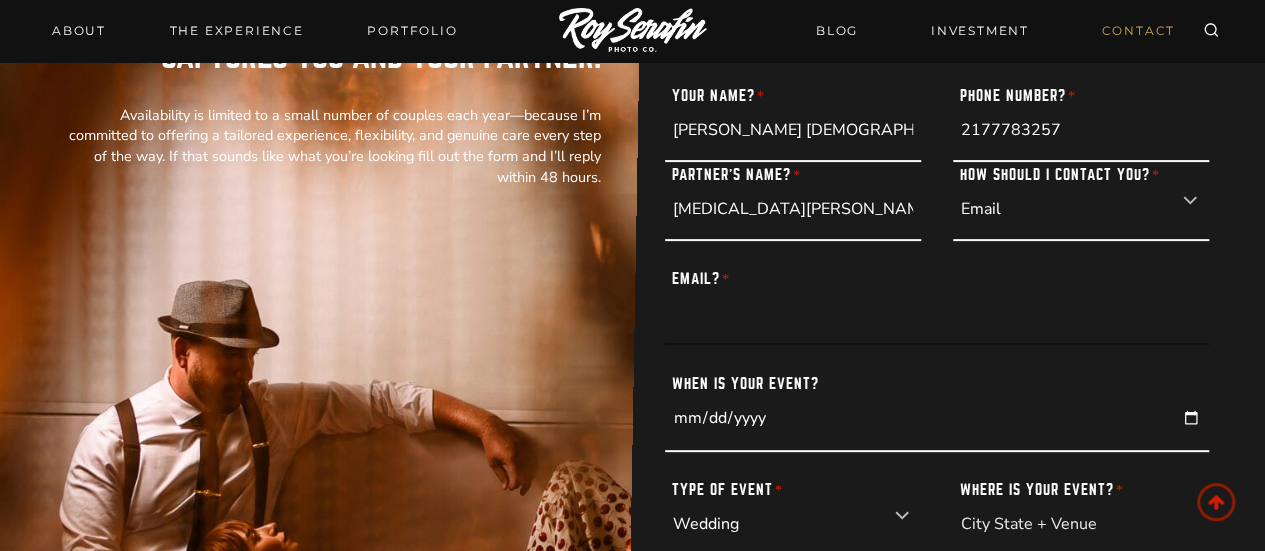 click on "Email? *" at bounding box center [937, 306] 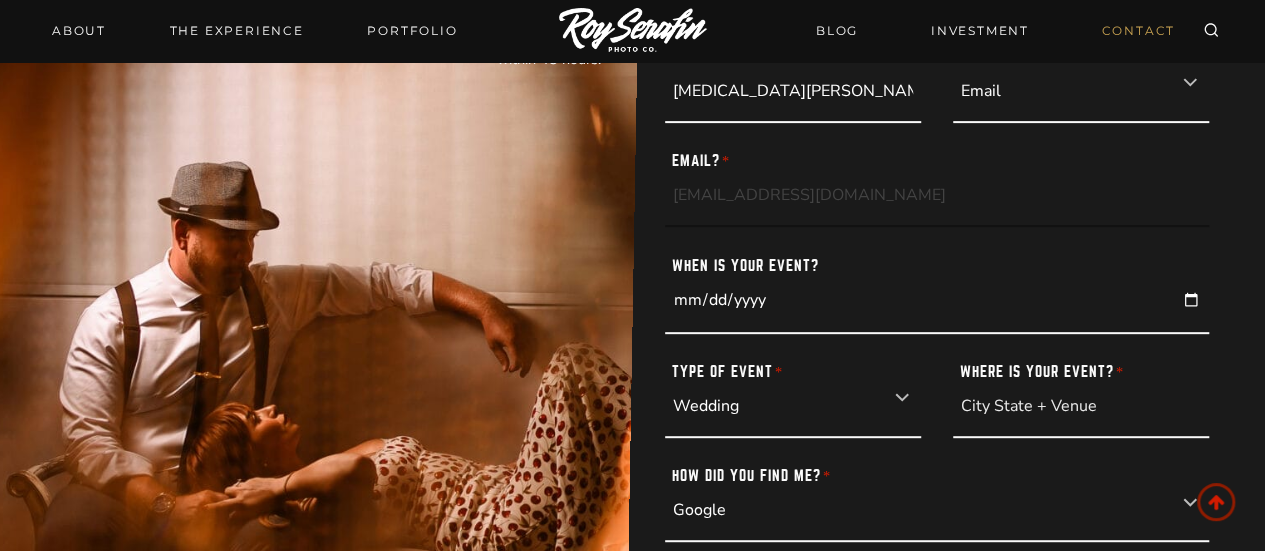 scroll, scrollTop: 303, scrollLeft: 0, axis: vertical 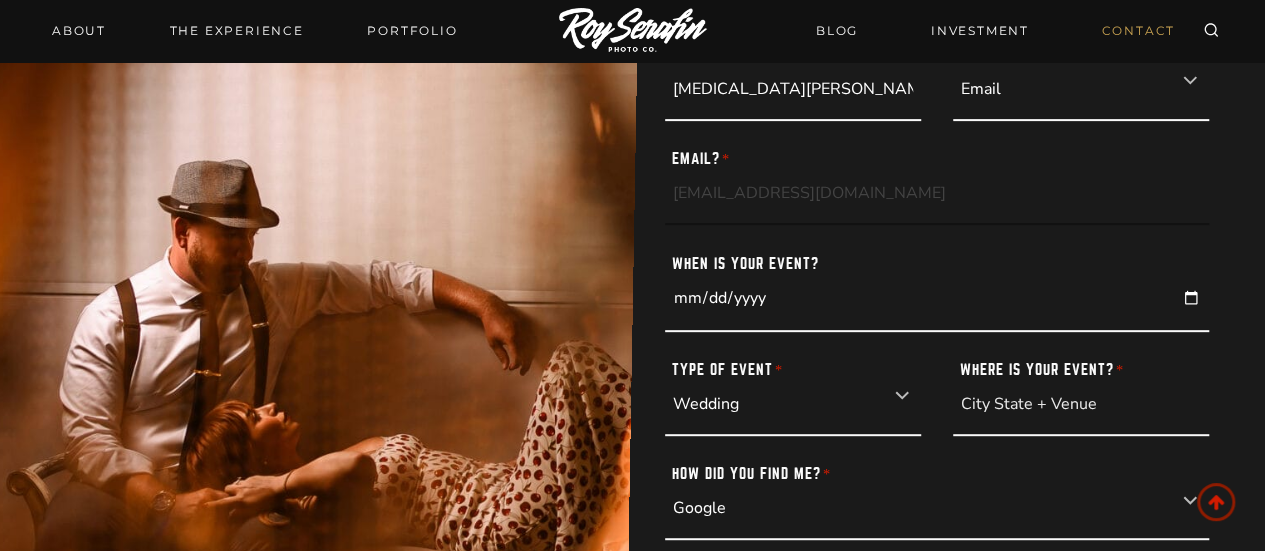 type on "[EMAIL_ADDRESS][DOMAIN_NAME]" 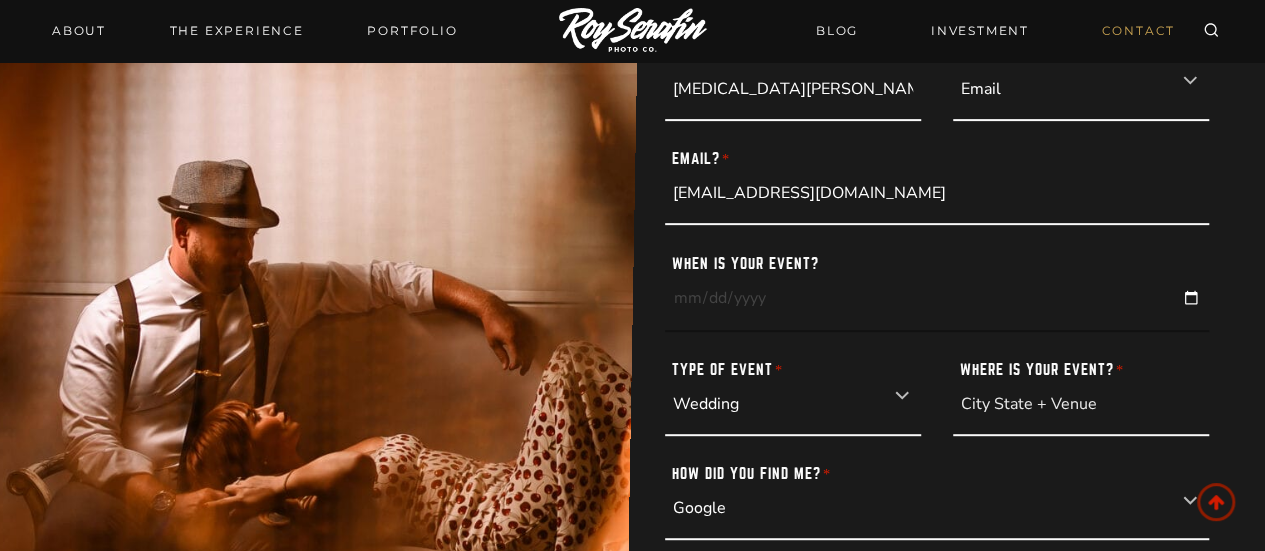 click on "[DATE]" at bounding box center (937, 291) 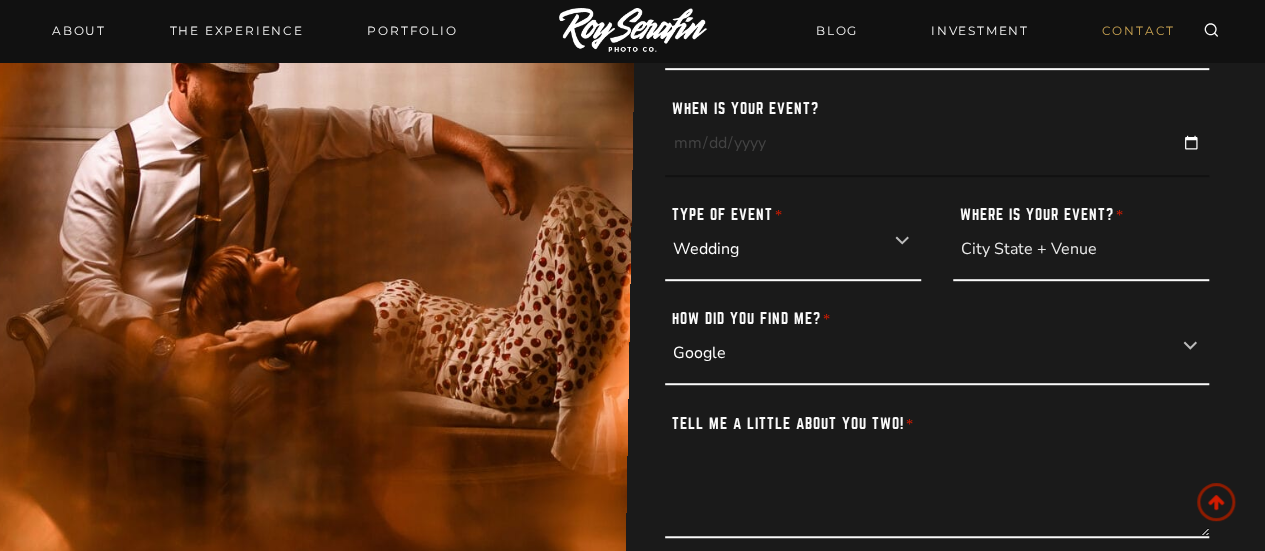 scroll, scrollTop: 465, scrollLeft: 0, axis: vertical 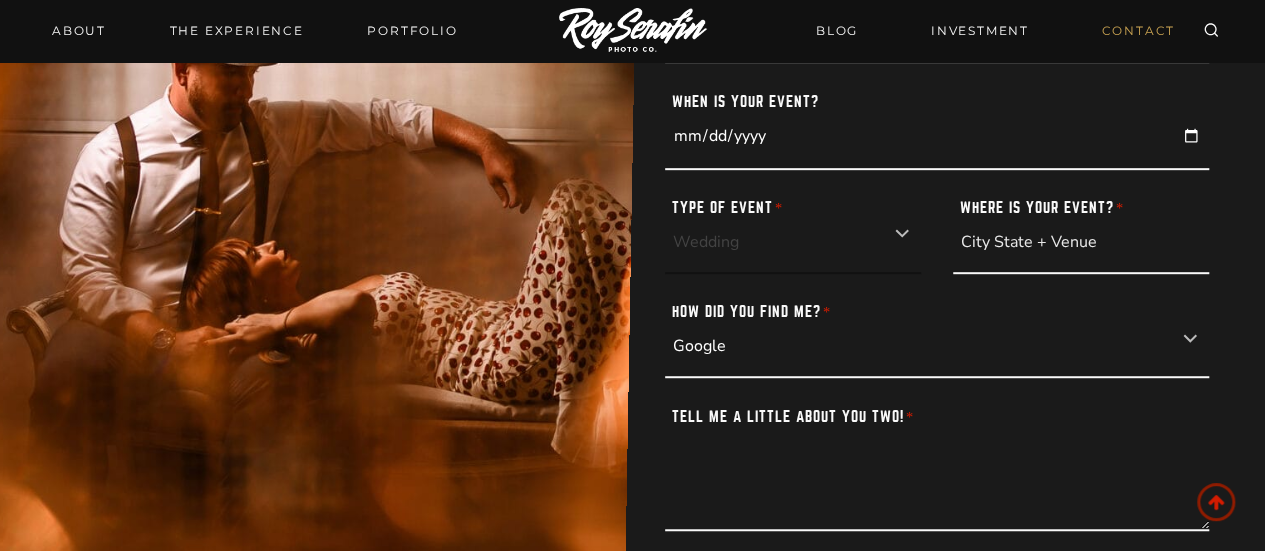 click on "Wedding Elopement Engagement Portrait" at bounding box center (793, 234) 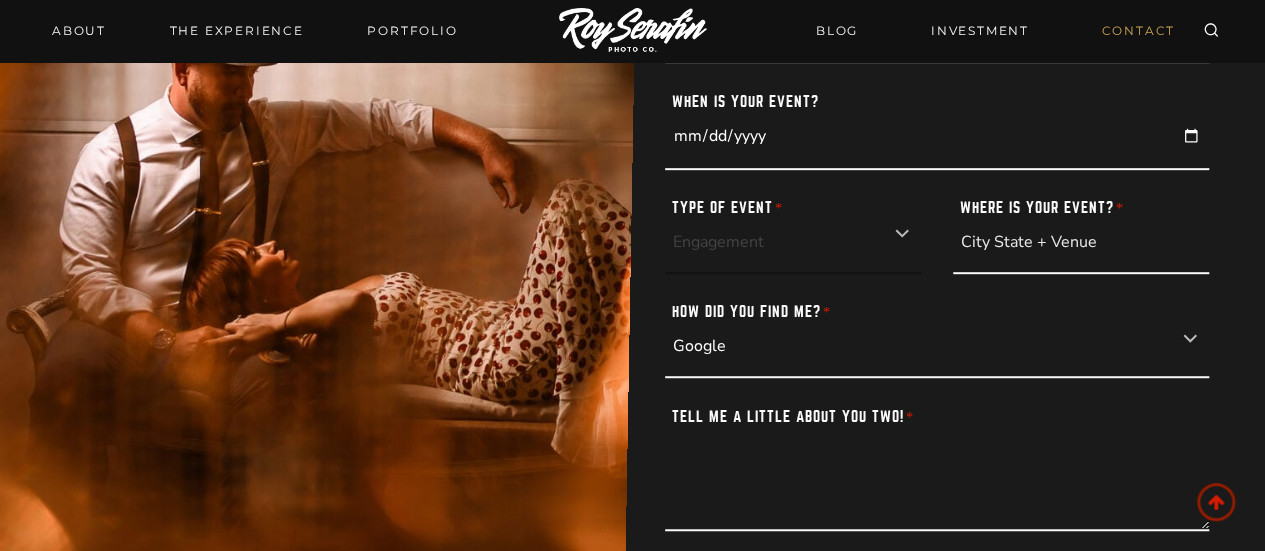 click on "Wedding Elopement Engagement Portrait" at bounding box center [793, 234] 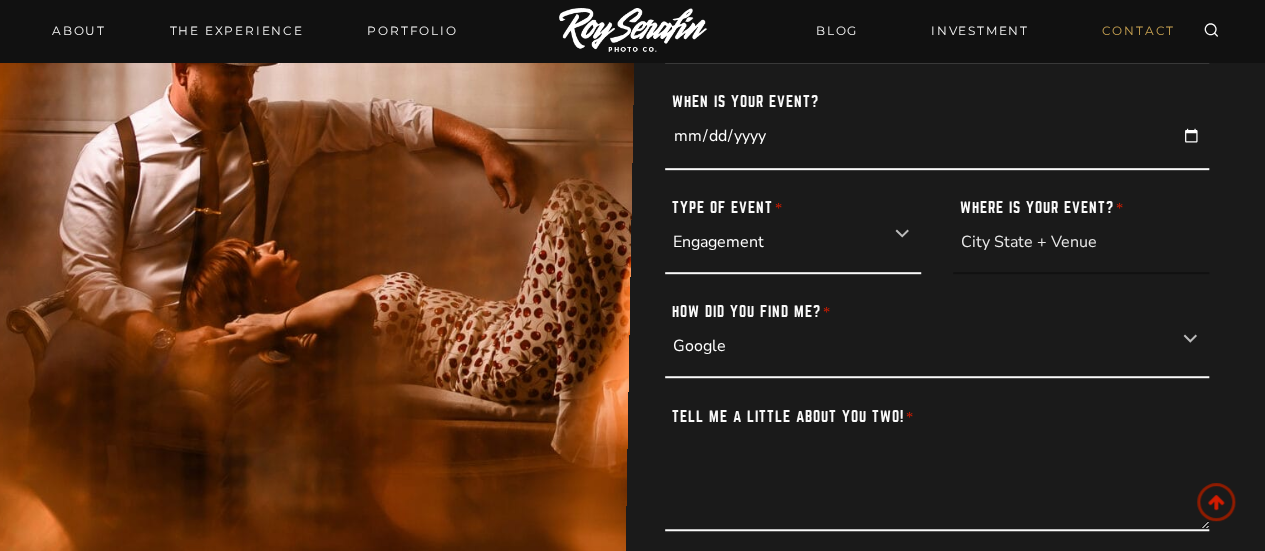 click on "Where is your event? *" at bounding box center [1081, 234] 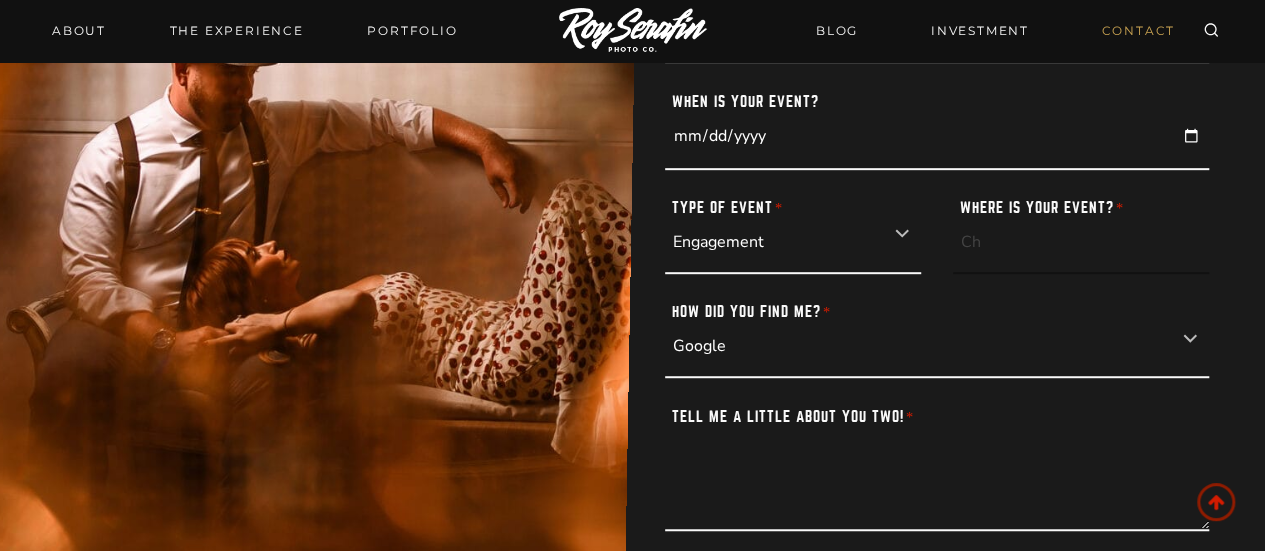 type on "C" 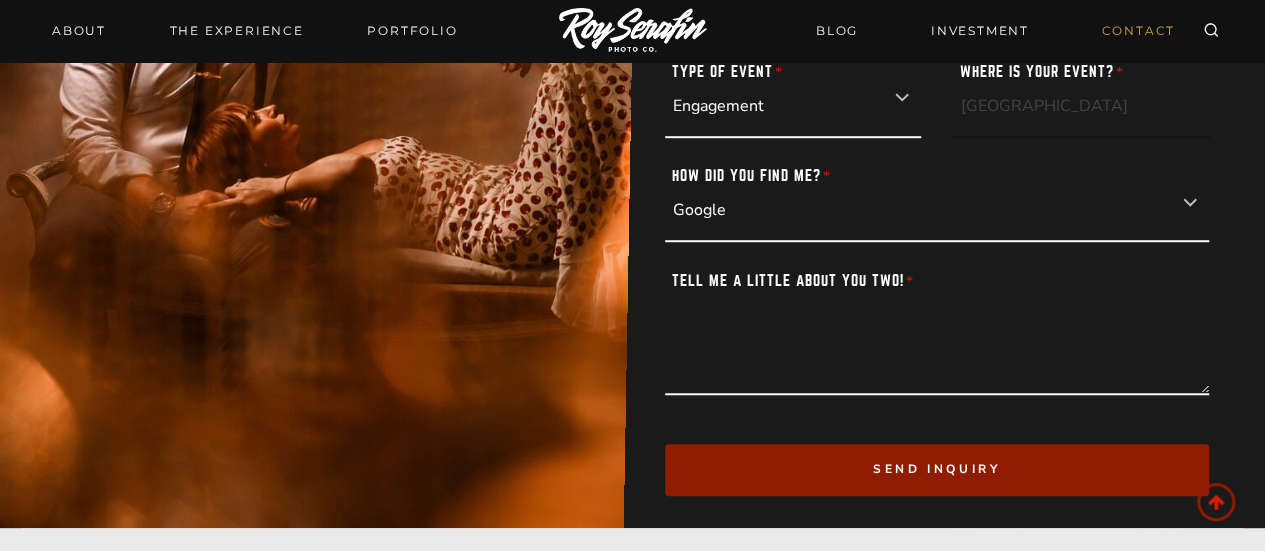scroll, scrollTop: 608, scrollLeft: 0, axis: vertical 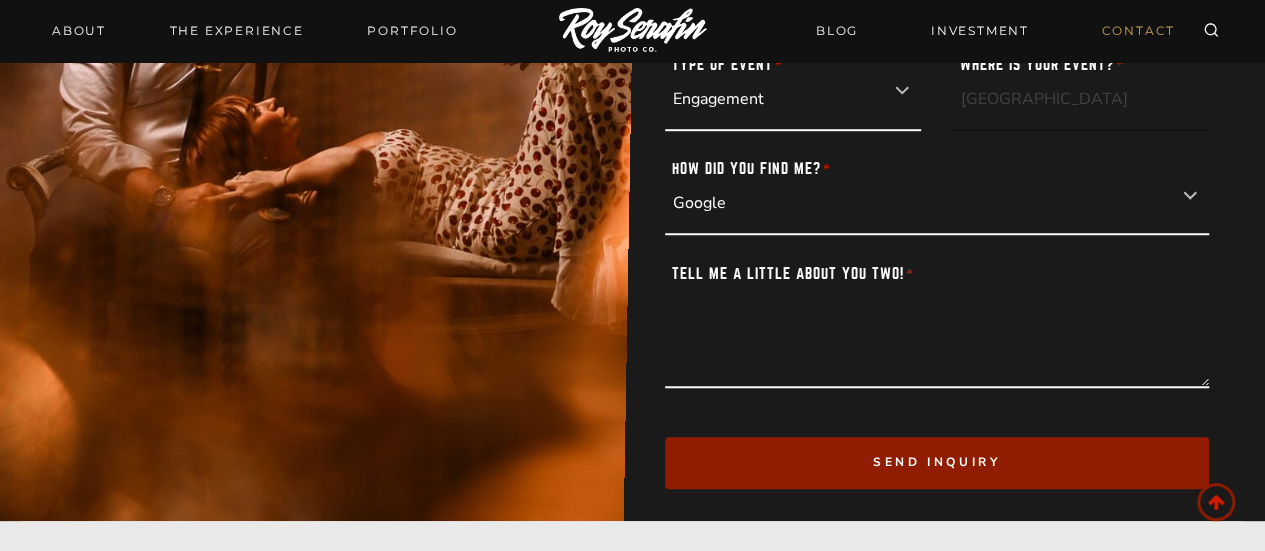 type on "[GEOGRAPHIC_DATA]" 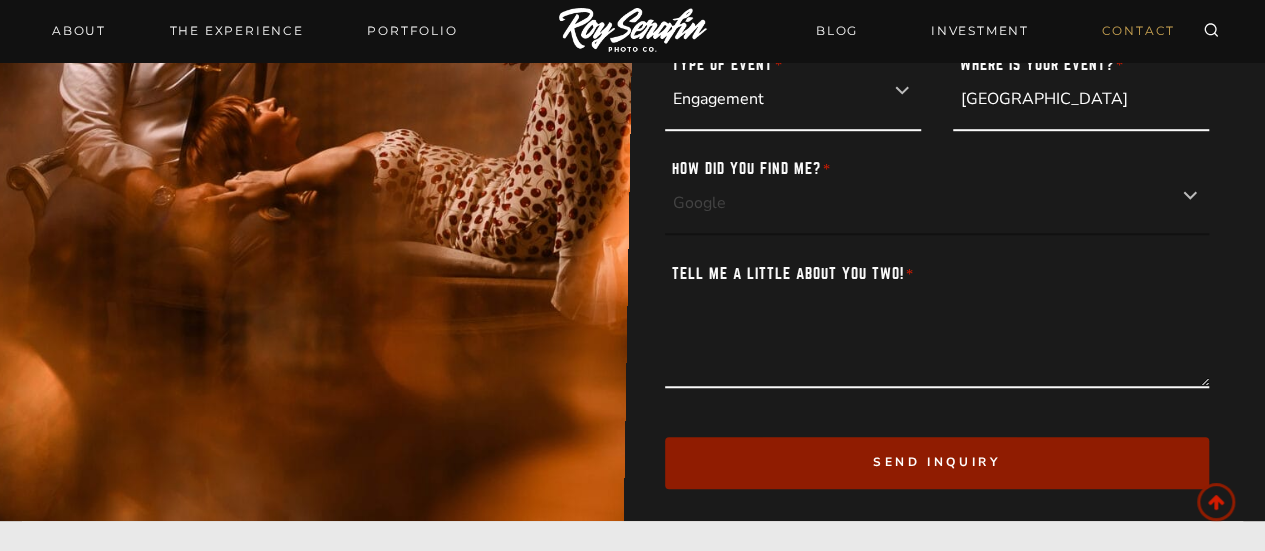click on "Google Instagram Facebook Youtube Vendor Referral Client Referral Carrier Pigeon" at bounding box center (937, 196) 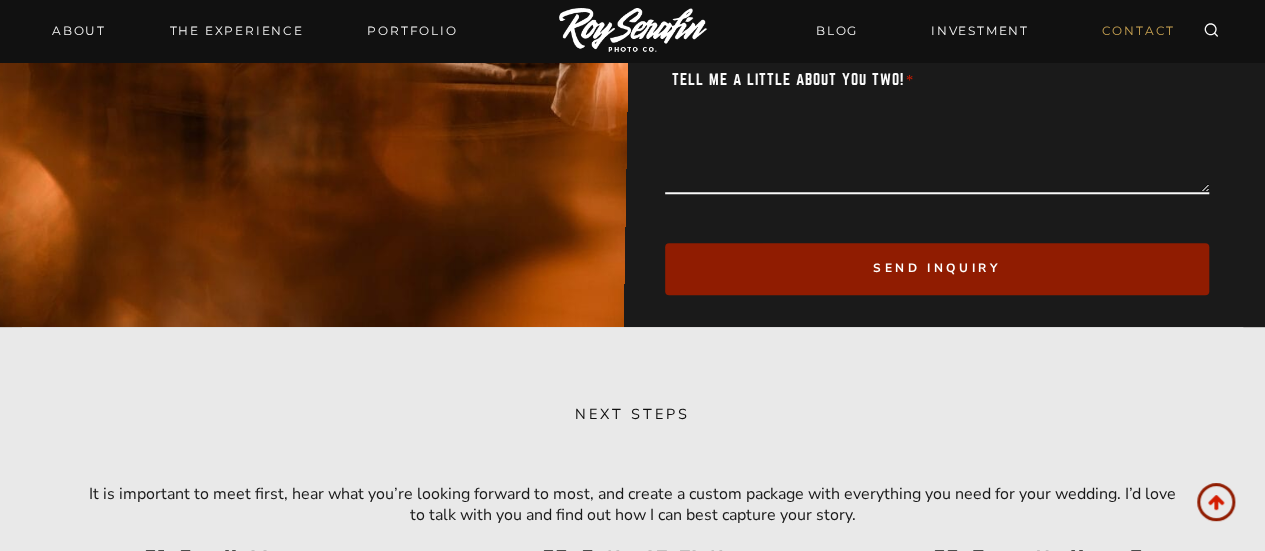 scroll, scrollTop: 818, scrollLeft: 0, axis: vertical 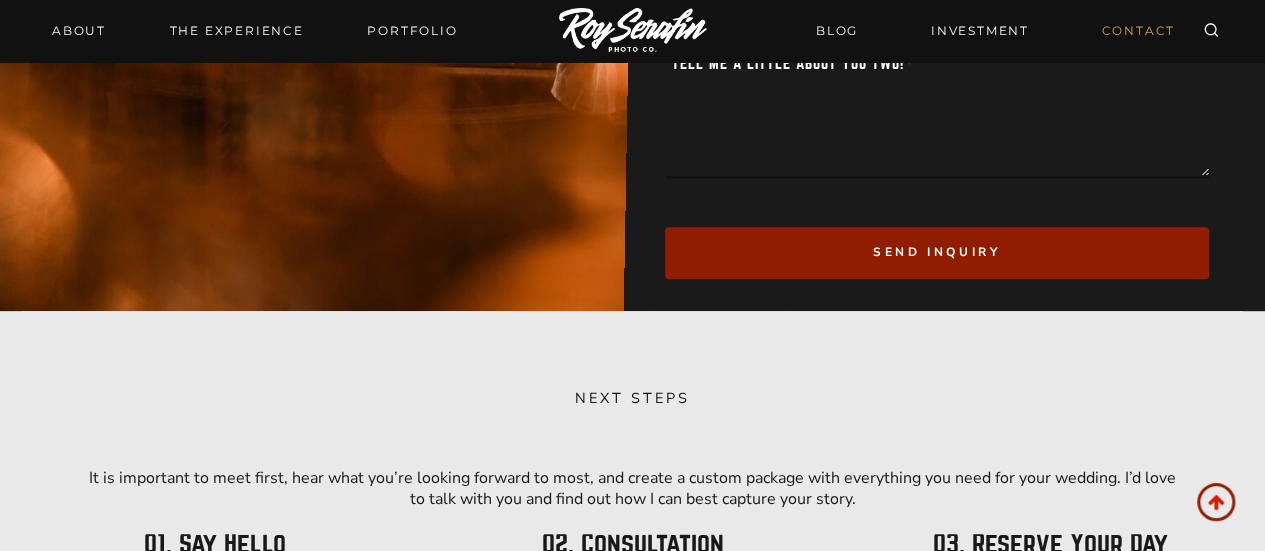 click on "Tell me a little about you two! *" at bounding box center (937, 114) 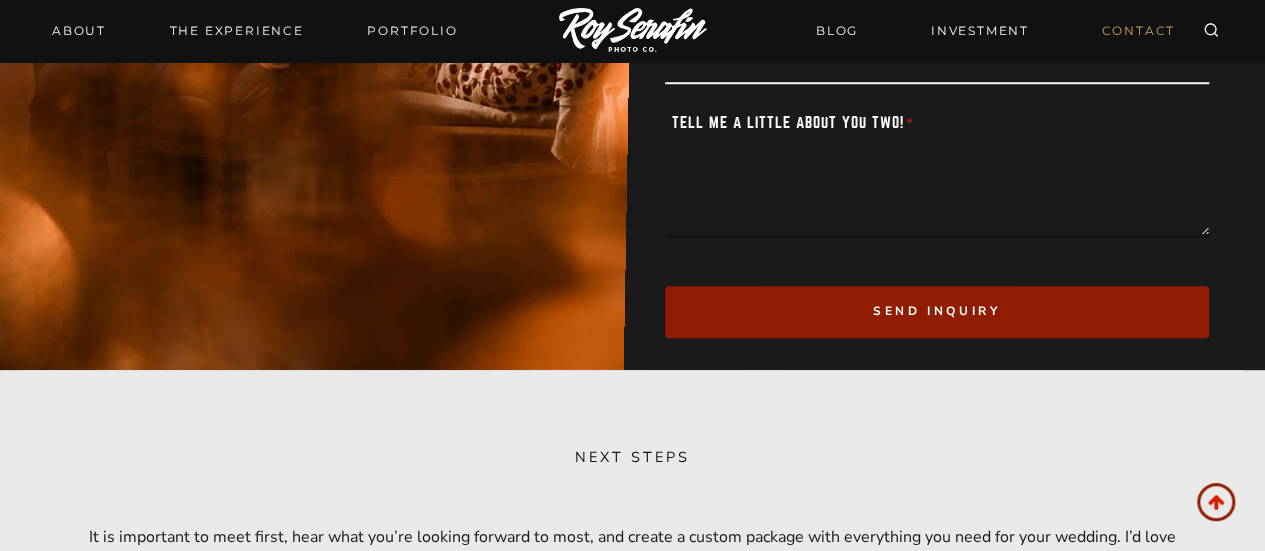 scroll, scrollTop: 747, scrollLeft: 0, axis: vertical 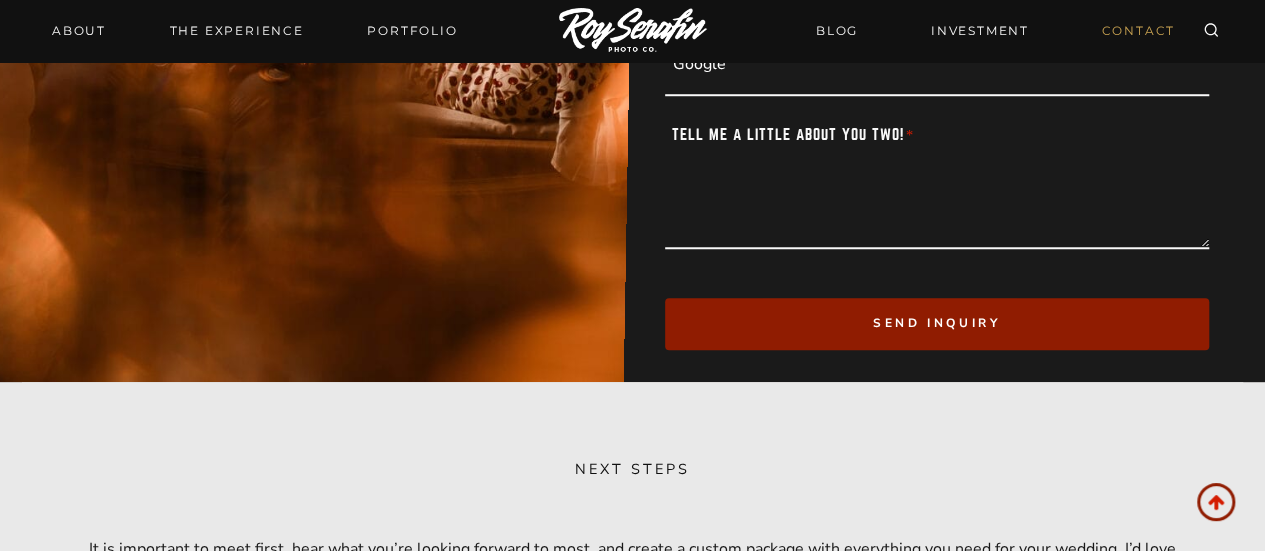 drag, startPoint x: 784, startPoint y: 251, endPoint x: 798, endPoint y: 237, distance: 19.79899 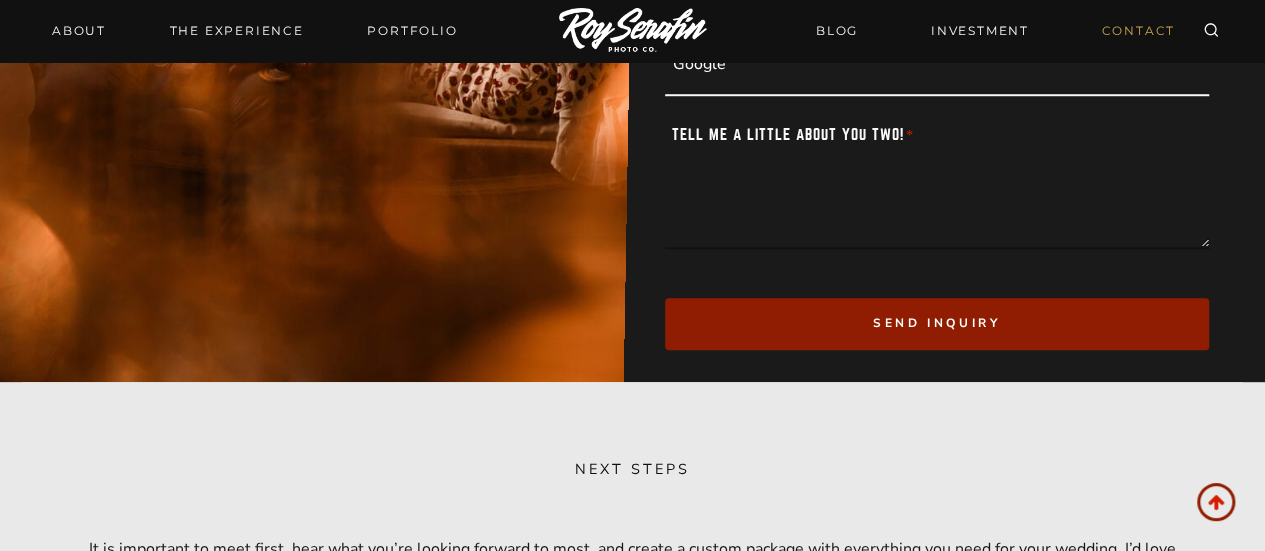 click on "Tell me a little about you two! *" at bounding box center [937, 185] 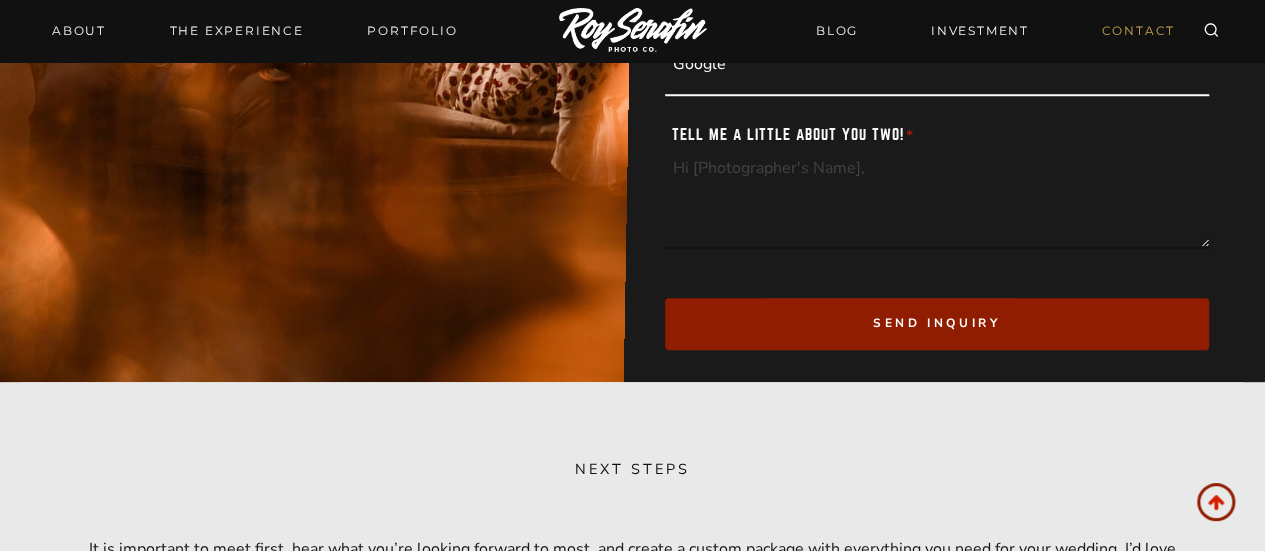 scroll, scrollTop: 940, scrollLeft: 0, axis: vertical 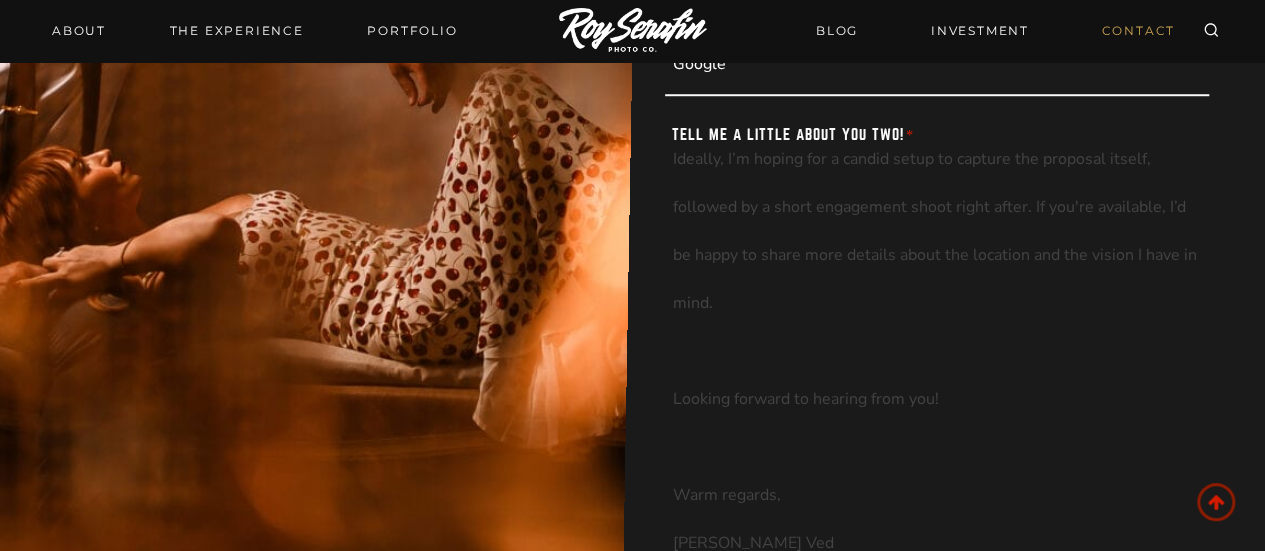 drag, startPoint x: 1207, startPoint y: 240, endPoint x: 1262, endPoint y: 566, distance: 330.60703 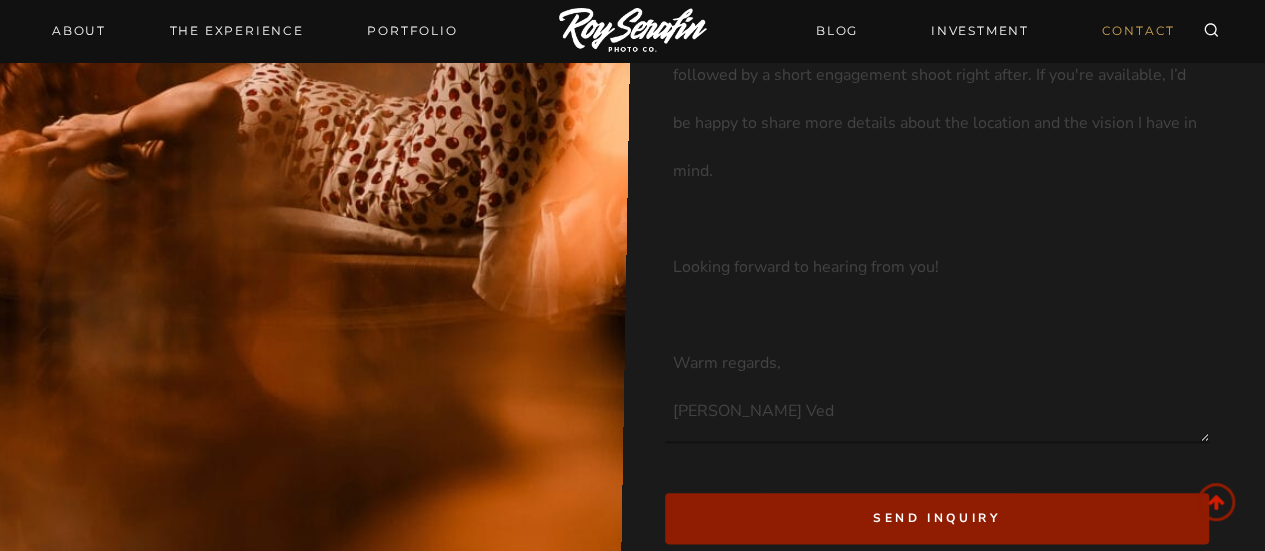 scroll, scrollTop: 900, scrollLeft: 0, axis: vertical 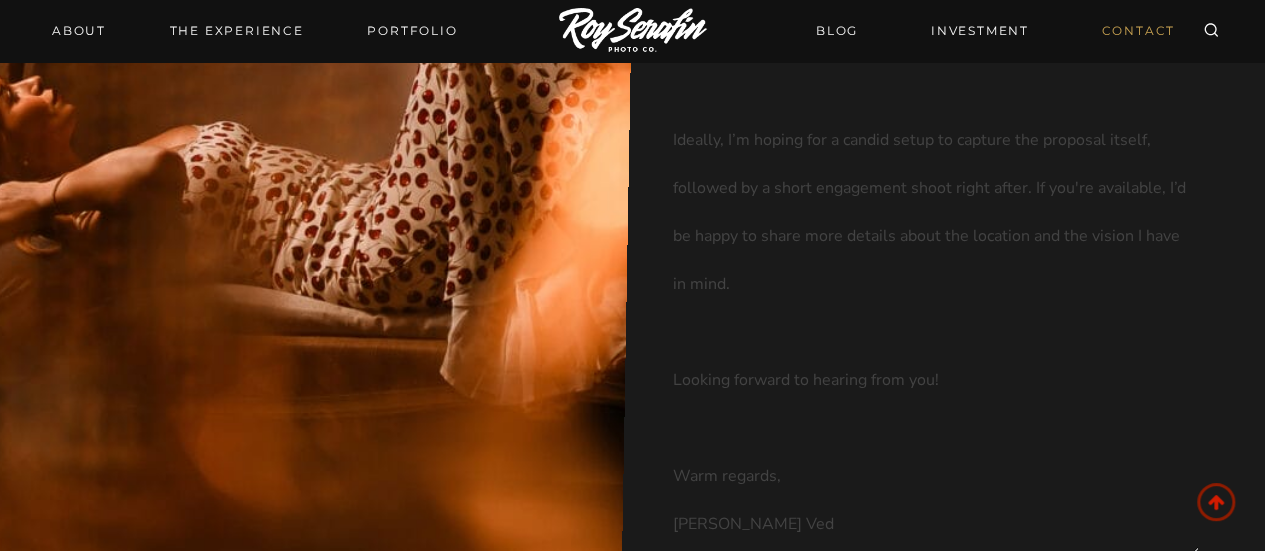 drag, startPoint x: 1203, startPoint y: 417, endPoint x: 1194, endPoint y: 551, distance: 134.3019 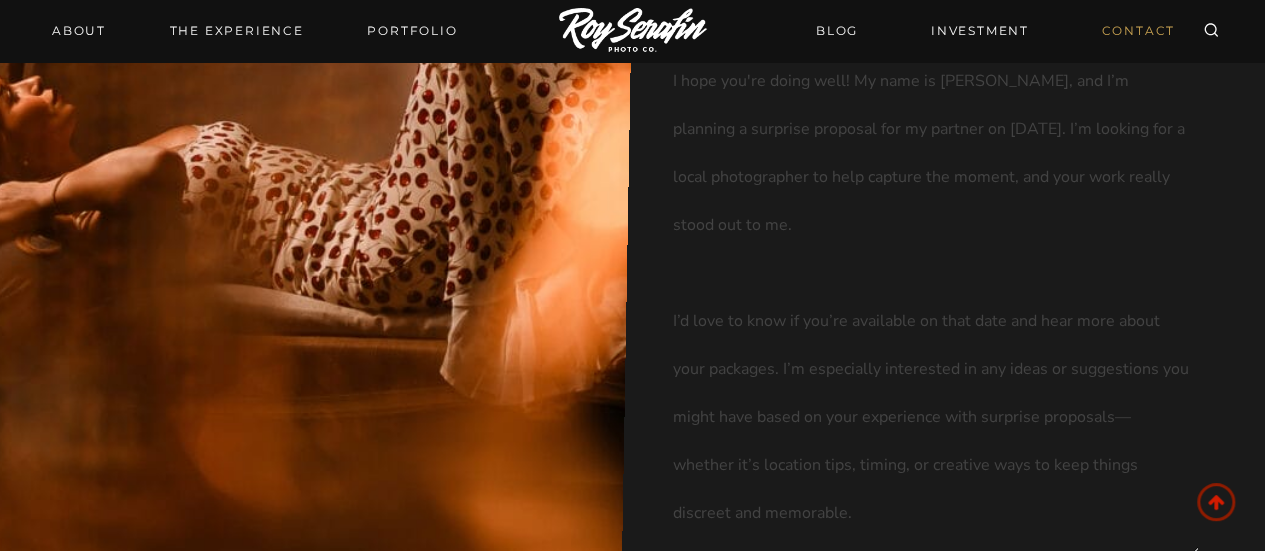 scroll, scrollTop: 0, scrollLeft: 0, axis: both 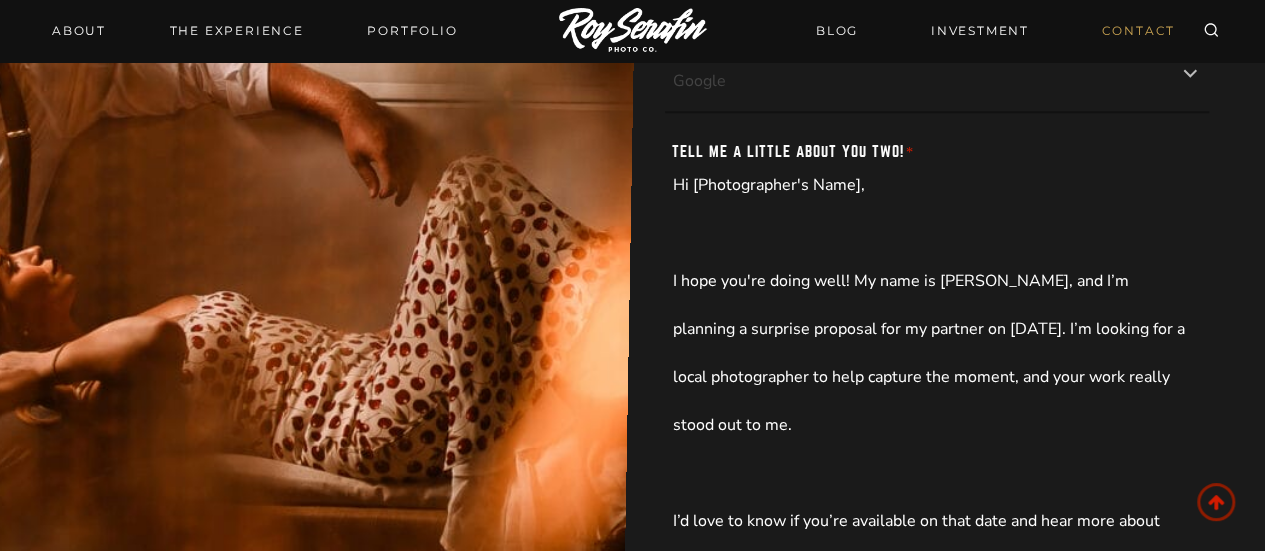 click on "Google Instagram Facebook Youtube Vendor Referral Client Referral Carrier Pigeon" at bounding box center (937, 74) 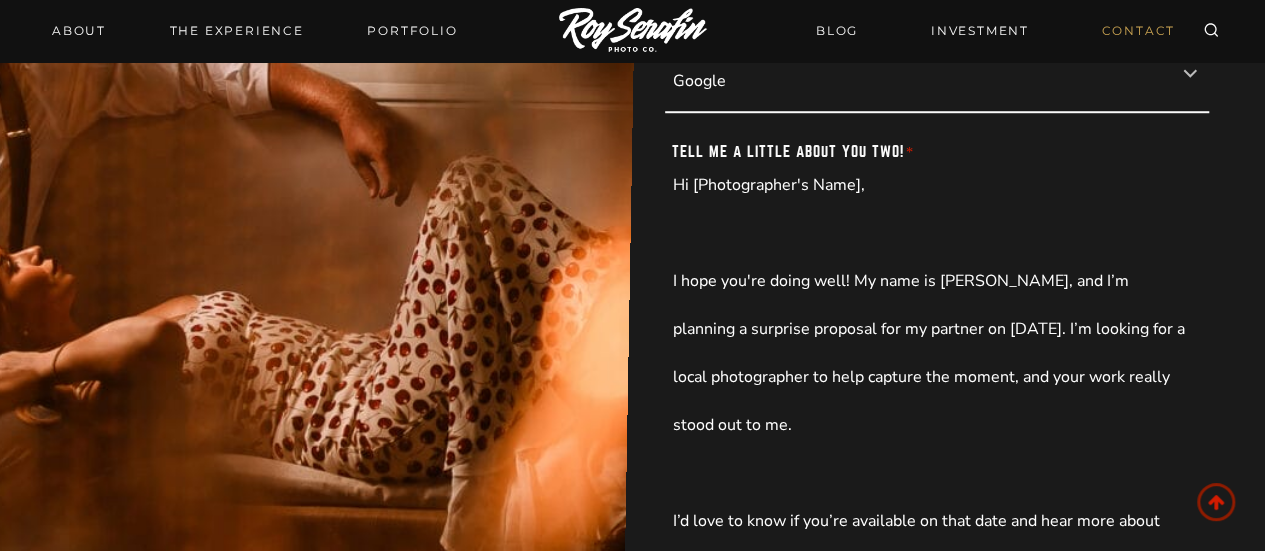 click on "CINEMATIC PHOTOGRAPHY FOR COUPLES
Unique works of art that perfectly captures you and your partner.
Availability is limited to a small number of couples each year—because I’m committed to offering a tailored experience, flexibility, and genuine care every step of the way. If that sounds like what you’re looking fill out the form and I’ll reply within 48 hours.
inquire for photography
NO  321.343.9678  | [EMAIL_ADDRESS][DOMAIN_NAME]
Your Name? * [PERSON_NAME] [DEMOGRAPHIC_DATA]
Partner’s Name? * [MEDICAL_DATA][PERSON_NAME]
Phone Number? * [PHONE_NUMBER]
How Should I contact You? * Text (Fastest) Email Phone Call
Email? * [EMAIL_ADDRESS][DOMAIN_NAME]
When is your event? [DATE]
Type of Event * Wedding Elopement Engagement Portrait
Where is your event? * [GEOGRAPHIC_DATA]
How did you find me? * Google Instagram Facebook Youtube Vendor Referral Client Referral Carrier Pigeon
Tell me a little about you two! *
Send inquiry" at bounding box center (633, 118) 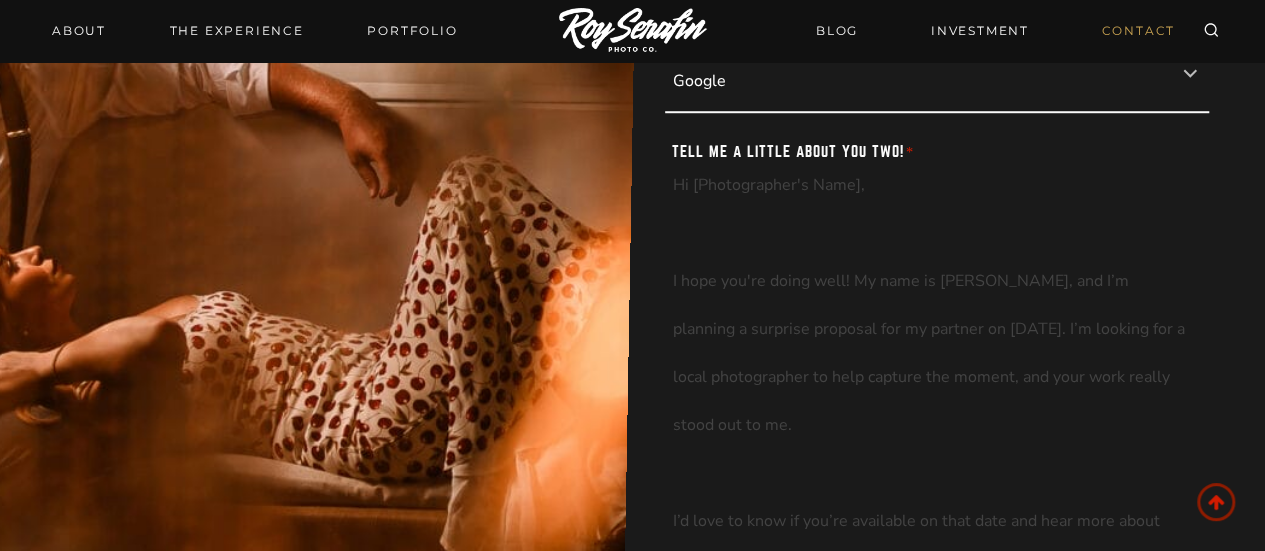 click on "Hi [Photographer's Name],
I hope you're doing well! My name is [PERSON_NAME], and I’m planning a surprise proposal for my partner on [DATE]. I’m looking for a local photographer to help capture the moment, and your work really stood out to me.
I’d love to know if you’re available on that date and hear more about your packages. I’m especially interested in any ideas or suggestions you might have based on your experience with surprise proposals—whether it’s location tips, timing, or creative ways to keep things discreet and memorable.
Ideally, I’m hoping for a candid setup to capture the proposal itself, followed by a short engagement shoot right after. If you're available, I’d be happy to share more details about the location and the vision I have in mind.
Looking forward to hearing from you!
Warm regards,
[PERSON_NAME] Ved" at bounding box center [932, 433] 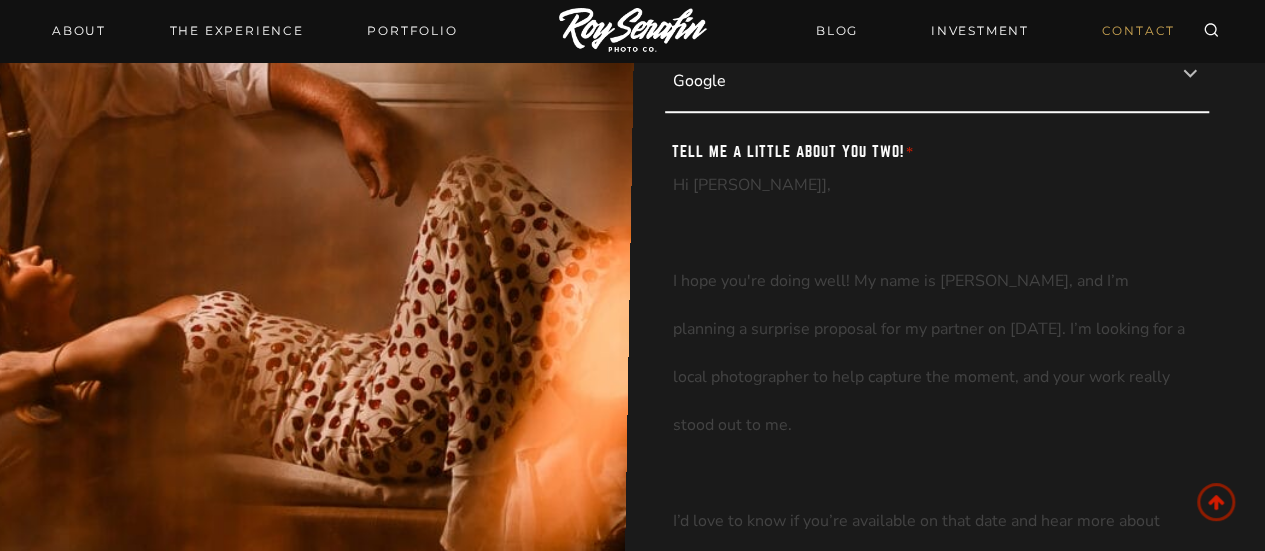 click on "Hi [PERSON_NAME]],
I hope you're doing well! My name is [PERSON_NAME], and I’m planning a surprise proposal for my partner on [DATE]. I’m looking for a local photographer to help capture the moment, and your work really stood out to me.
I’d love to know if you’re available on that date and hear more about your packages. I’m especially interested in any ideas or suggestions you might have based on your experience with surprise proposals—whether it’s location tips, timing, or creative ways to keep things discreet and memorable.
Ideally, I’m hoping for a candid setup to capture the proposal itself, followed by a short engagement shoot right after. If you're available, I’d be happy to share more details about the location and the vision I have in mind.
Looking forward to hearing from you!
Warm regards,
[PERSON_NAME] Ved" at bounding box center [932, 433] 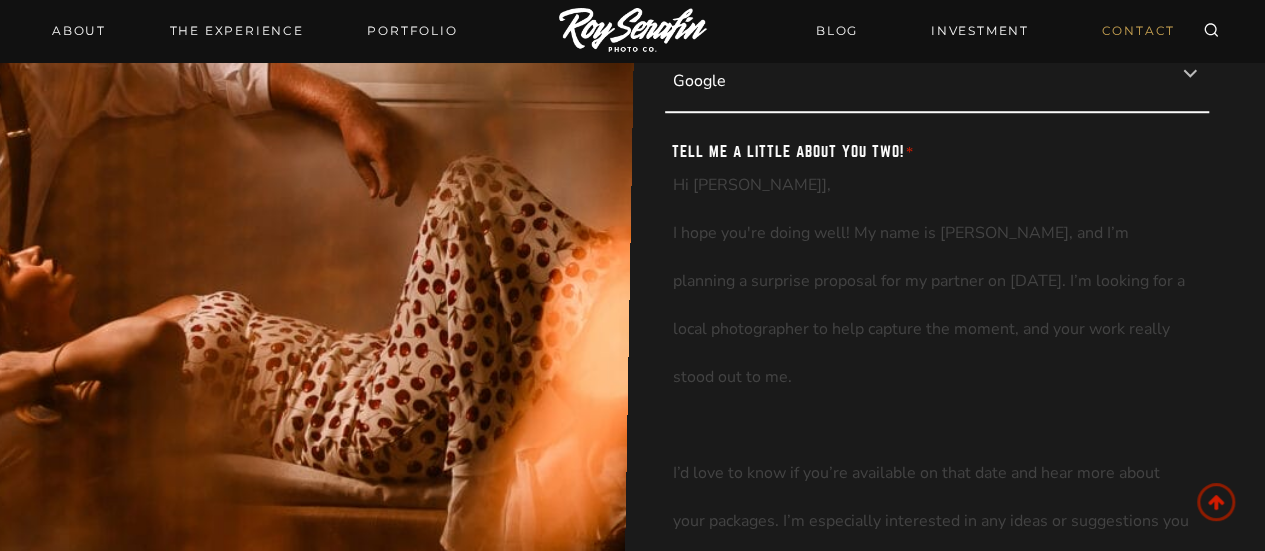 click on "Hi [PERSON_NAME]],
I hope you're doing well! My name is [PERSON_NAME], and I’m planning a surprise proposal for my partner on [DATE]. I’m looking for a local photographer to help capture the moment, and your work really stood out to me.
I’d love to know if you’re available on that date and hear more about your packages. I’m especially interested in any ideas or suggestions you might have based on your experience with surprise proposals—whether it’s location tips, timing, or creative ways to keep things discreet and memorable.
Ideally, I’m hoping for a candid setup to capture the proposal itself, followed by a short engagement shoot right after. If you're available, I’d be happy to share more details about the location and the vision I have in mind.
Looking forward to hearing from you!
Warm regards,
[PERSON_NAME] Ved" at bounding box center (932, 433) 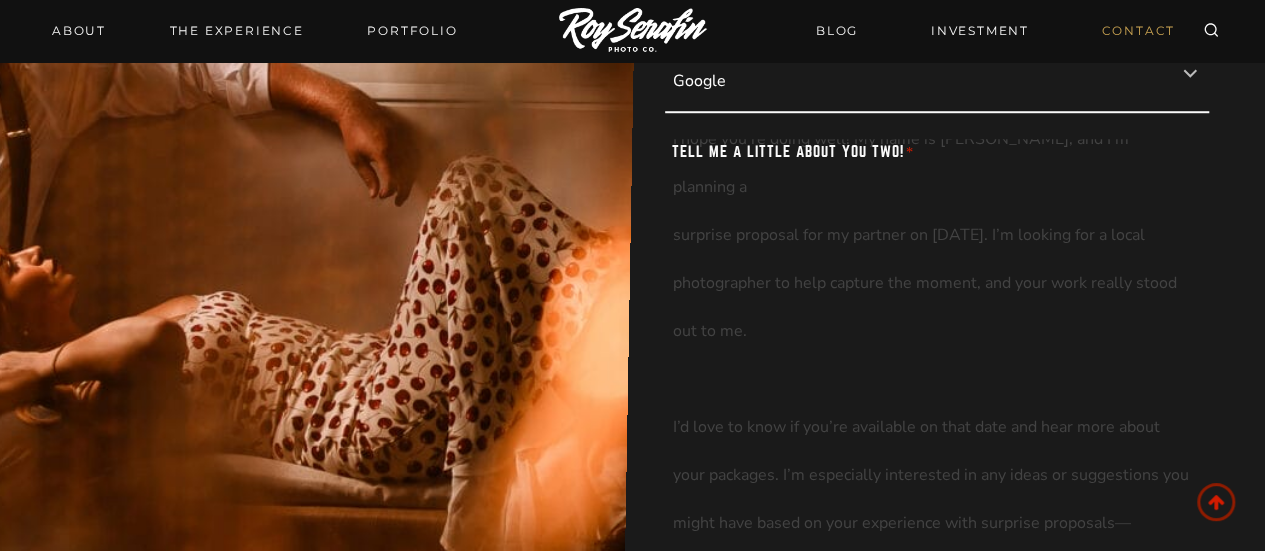 scroll, scrollTop: 95, scrollLeft: 0, axis: vertical 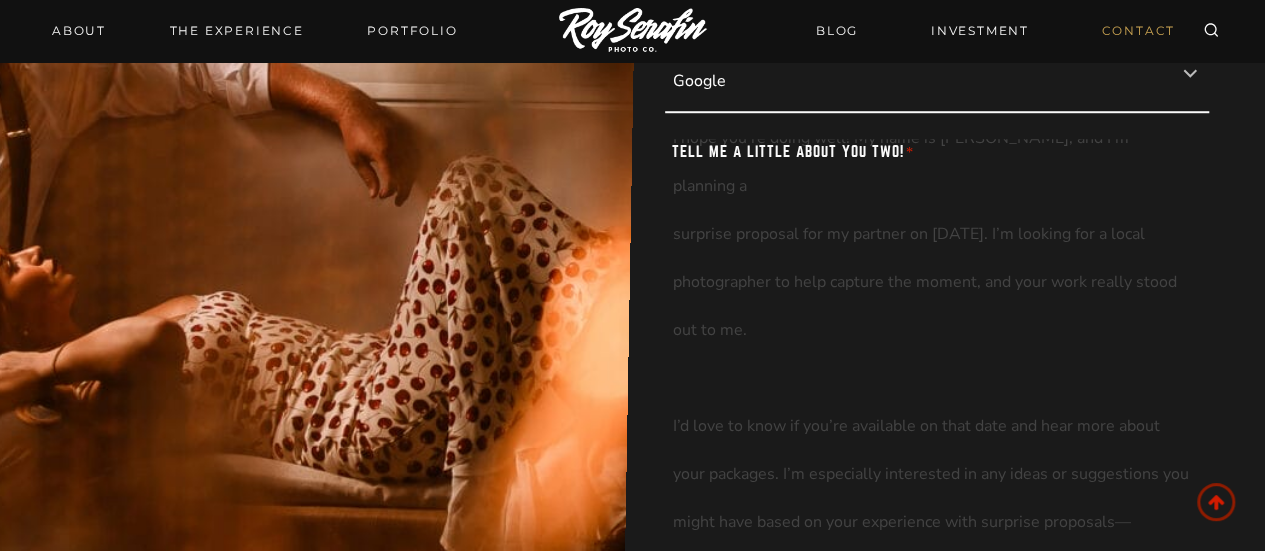 click on "Hi [PERSON_NAME]],
I hope you're doing well! My name is [PERSON_NAME], and I’m planning a
surprise proposal for my partner on [DATE]. I’m looking for a local photographer to help capture the moment, and your work really stood out to me.
I’d love to know if you’re available on that date and hear more about your packages. I’m especially interested in any ideas or suggestions you might have based on your experience with surprise proposals—whether it’s location tips, timing, or creative ways to keep things discreet and memorable.
Ideally, I’m hoping for a candid setup to capture the proposal itself, followed by a short engagement shoot right after. If you're available, I’d be happy to share more details about the location and the vision I have in mind.
Looking forward to hearing from you!
Warm regards,
[PERSON_NAME] Ved" at bounding box center [932, 433] 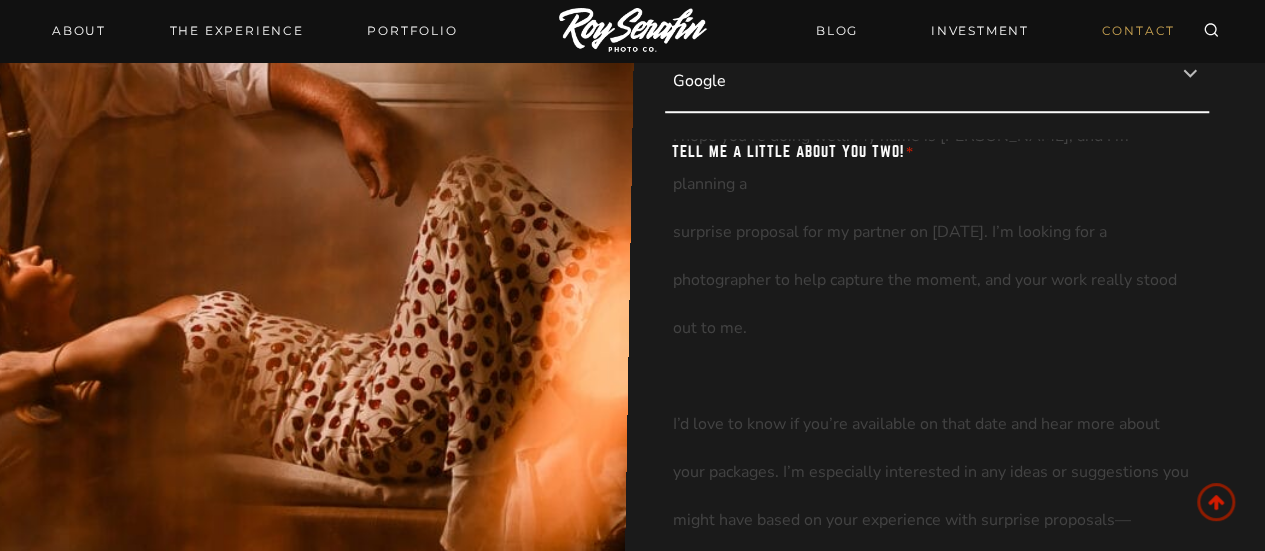 scroll, scrollTop: 184, scrollLeft: 0, axis: vertical 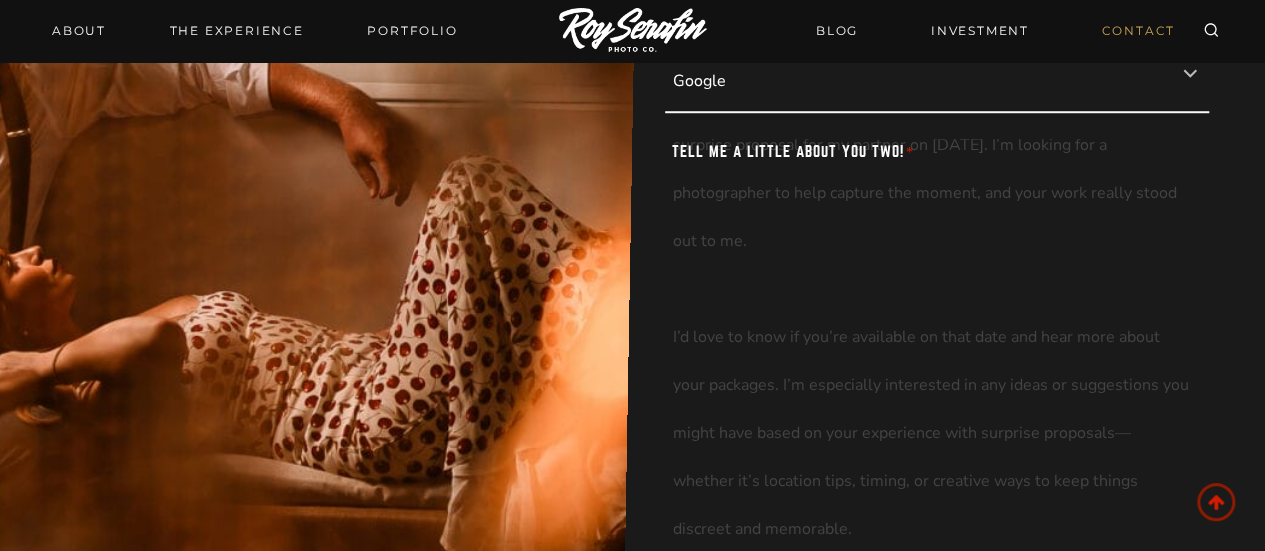 click on "Hi [PERSON_NAME]],
I hope you're doing well! My name is [PERSON_NAME], and I’m planning a
surprise proposal for my partner on [DATE]. I’m looking for a photographer to help capture the moment, and your work really stood out to me.
I’d love to know if you’re available on that date and hear more about your packages. I’m especially interested in any ideas or suggestions you might have based on your experience with surprise proposals—whether it’s location tips, timing, or creative ways to keep things discreet and memorable.
Ideally, I’m hoping for a candid setup to capture the proposal itself, followed by a short engagement shoot right after. If you're available, I’d be happy to share more details about the location and the vision I have in mind.
Looking forward to hearing from you!
Warm regards,
[PERSON_NAME] Ved" at bounding box center [932, 433] 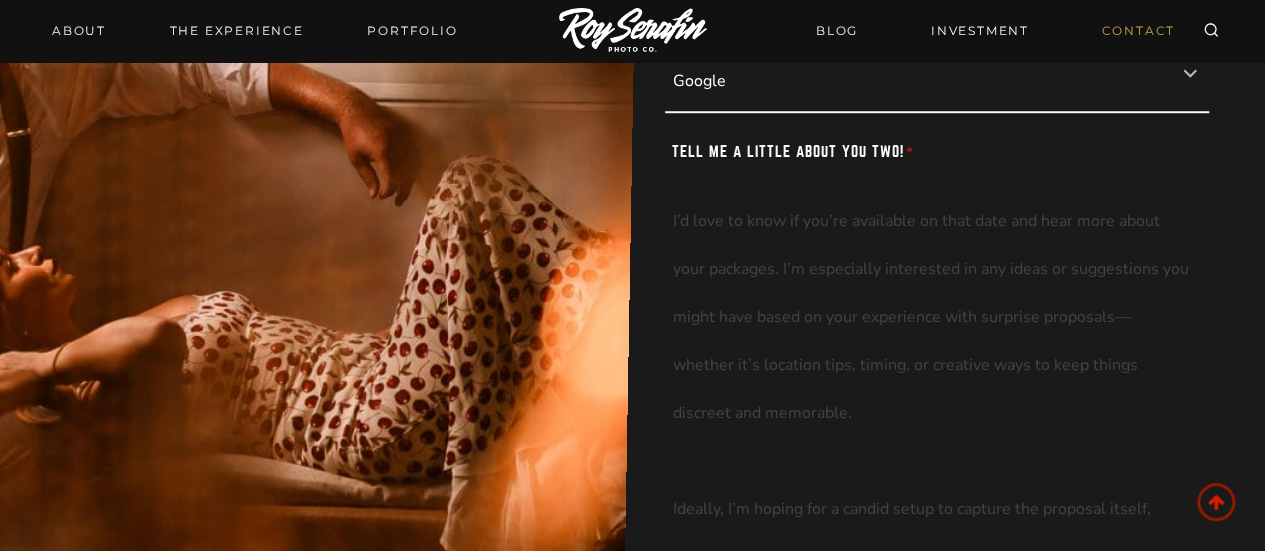 scroll, scrollTop: 390, scrollLeft: 0, axis: vertical 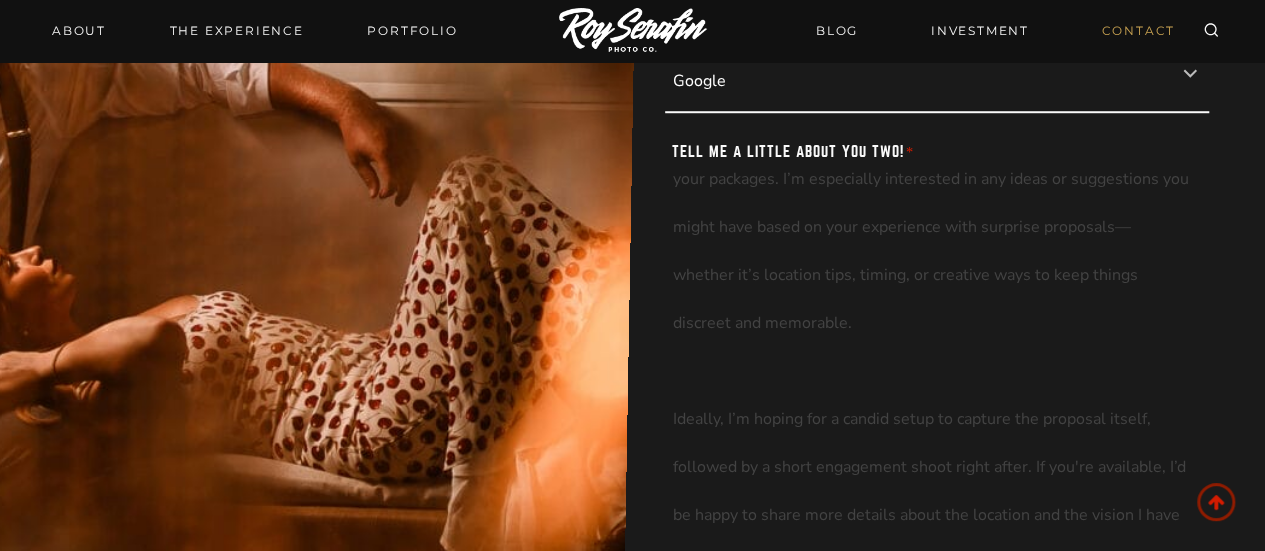 click on "Hi [PERSON_NAME]],
I hope you're doing well! My name is [PERSON_NAME], and I’m planning a
surprise proposal for my partner on [DATE]. I’m looking for a photographer to help capture the moment, and your work really stood out to me.
I’d love to know if you’re available on that date and hear more about your packages. I’m especially interested in any ideas or suggestions you might have based on your experience with surprise proposals—whether it’s location tips, timing, or creative ways to keep things discreet and memorable.
Ideally, I’m hoping for a candid setup to capture the proposal itself, followed by a short engagement shoot right after. If you're available, I’d be happy to share more details about the location and the vision I have in mind.
Looking forward to hearing from you!
Warm regards,
[PERSON_NAME] Ved" at bounding box center [932, 433] 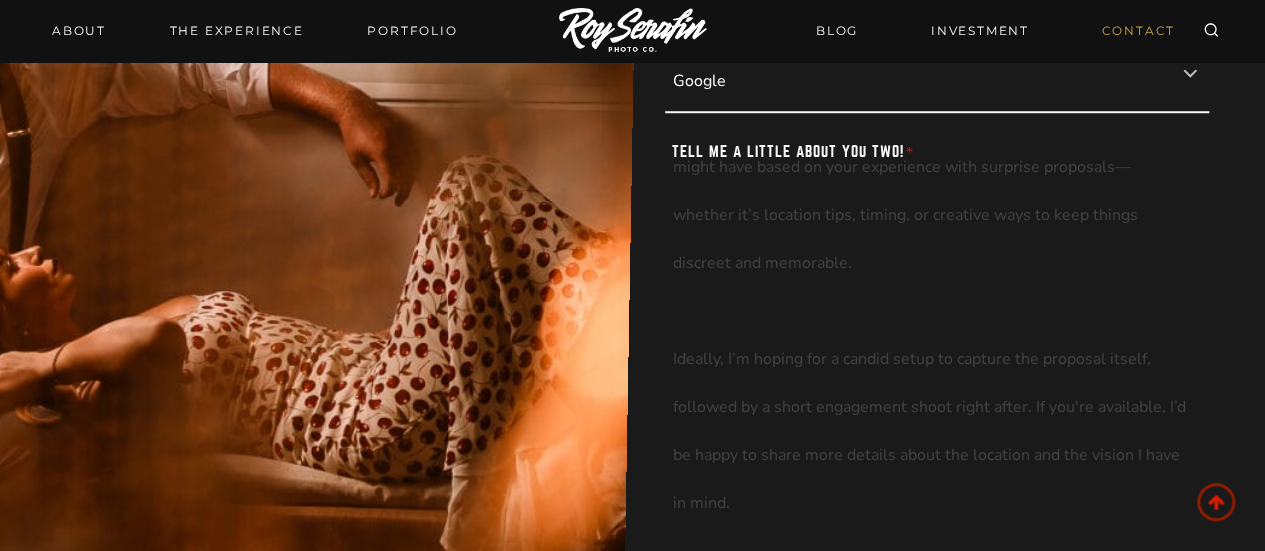 click on "Hi [PERSON_NAME]],
I hope you're doing well! My name is [PERSON_NAME], and I’m planning a
surprise proposal for my partner on [DATE]. I’m looking for a photographer to help capture the moment, and your work really stood out to me.
I’d love to know if you’re available on that date and hear more about your packages. I’m especially interested in any ideas or suggestions you might have based on your experience with surprise proposals—whether it’s location tips, timing, or creative ways to keep things discreet and memorable.
Ideally, I’m hoping for a candid setup to capture the proposal itself, followed by a short engagement shoot right after. If you're available, I’d be happy to share more details about the location and the vision I have in mind.
Looking forward to hearing from you!
Warm regards,
[PERSON_NAME] Ved" at bounding box center [932, 433] 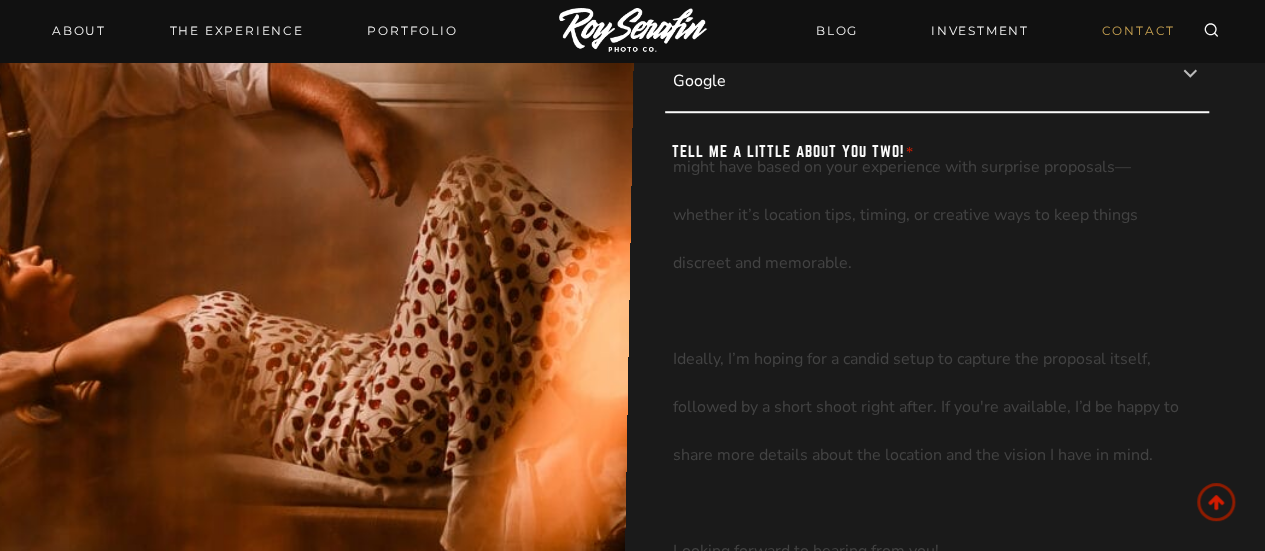 scroll, scrollTop: 402, scrollLeft: 0, axis: vertical 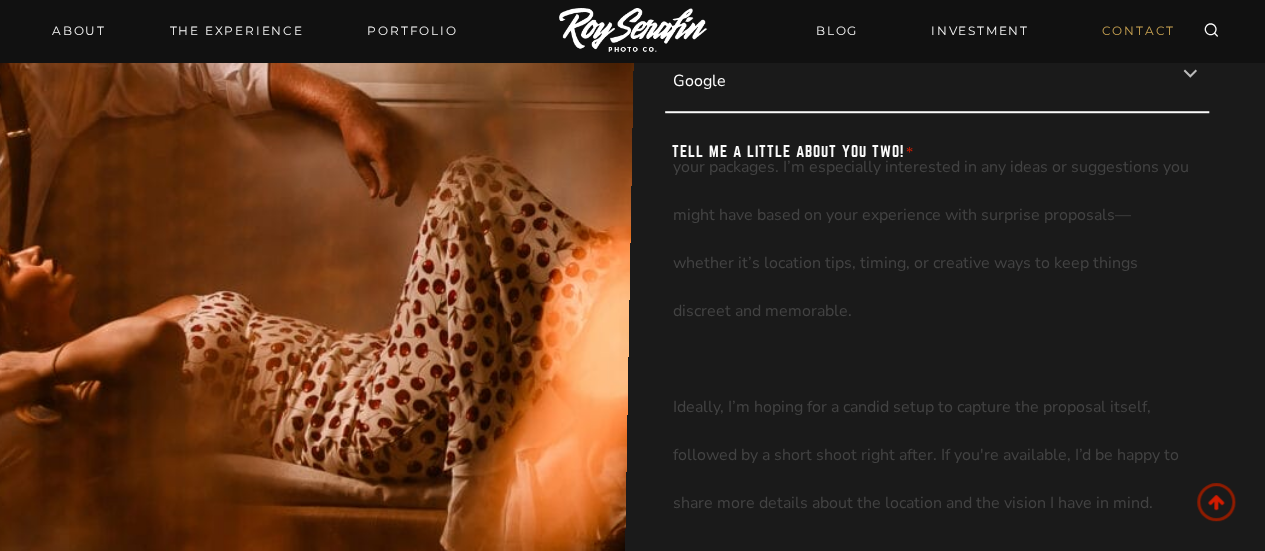 click on "Hi [PERSON_NAME]],
I hope you're doing well! My name is [PERSON_NAME], and I’m planning a
surprise proposal for my partner on [DATE]. I’m looking for a photographer to help capture the moment, and your work really stood out to me.
I’d love to know if you’re available on that date and hear more about your packages. I’m especially interested in any ideas or suggestions you might have based on your experience with surprise proposals—whether it’s location tips, timing, or creative ways to keep things discreet and memorable.
Ideally, I’m hoping for a candid setup to capture the proposal itself, followed by a short shoot right after. If you're available, I’d be happy to share more details about the location and the vision I have in mind.
Looking forward to hearing from you!
Warm regards,
[PERSON_NAME] Ved" at bounding box center (932, 433) 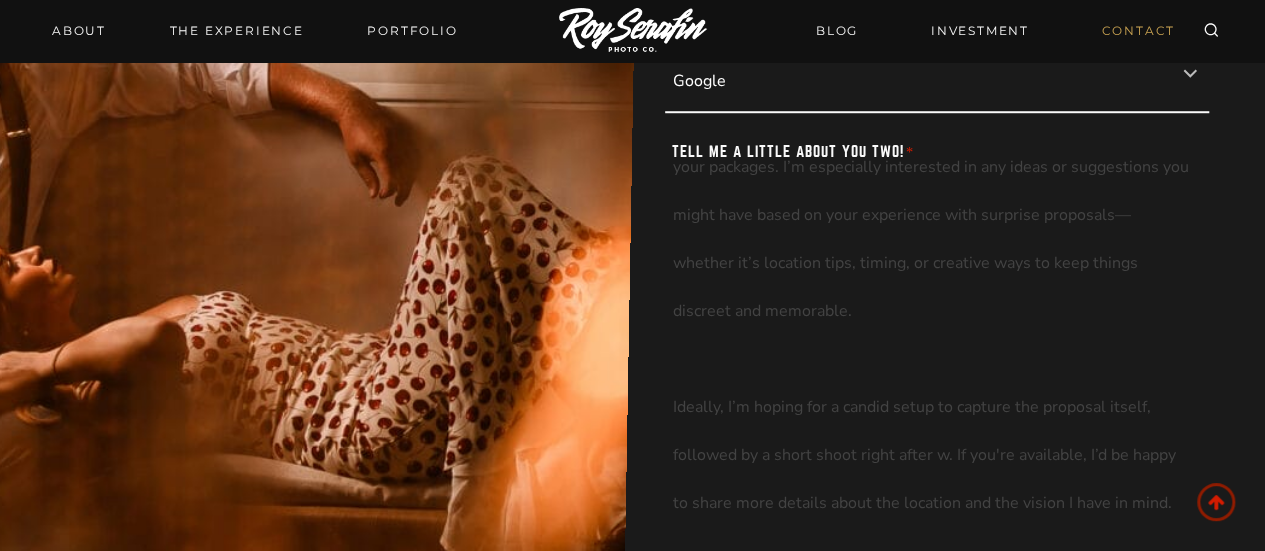 scroll, scrollTop: 450, scrollLeft: 0, axis: vertical 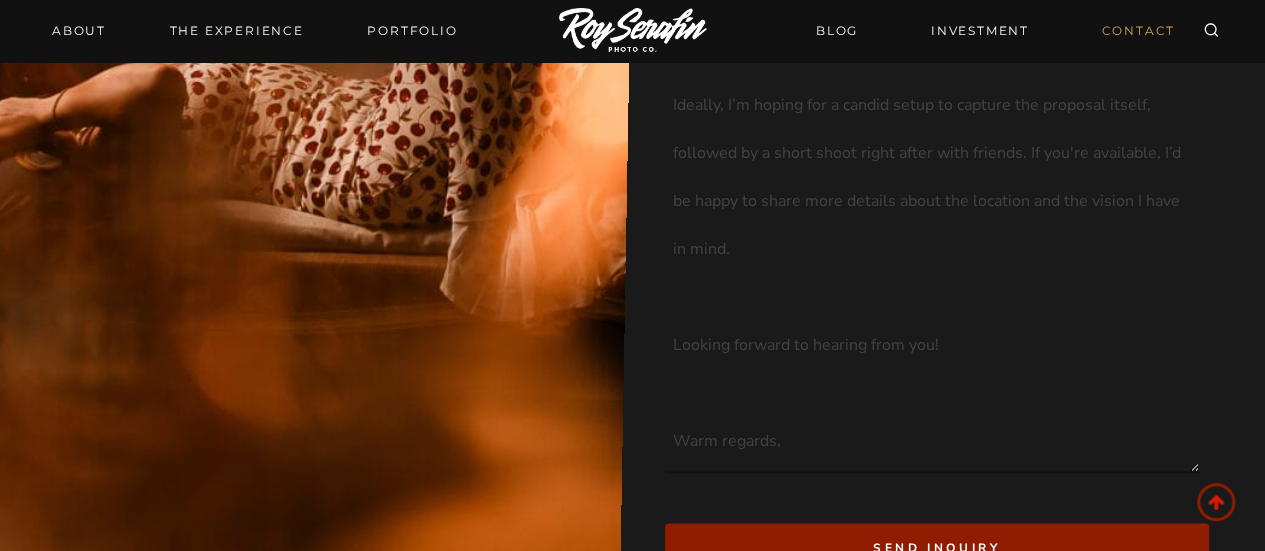 click on "Hi [PERSON_NAME]],
I hope you're doing well! My name is [PERSON_NAME], and I’m planning a
surprise proposal for my partner on [DATE]. I’m looking for a photographer to help capture the moment, and your work really stood out to me.
I’d love to know if you’re available on that date and hear more about your packages. I’m especially interested in any ideas or suggestions you might have based on your experience with surprise proposals—whether it’s location tips, timing, or creative ways to keep things discreet and memorable.
Ideally, I’m hoping for a candid setup to capture the proposal itself, followed by a short shoot right after with friends. If you're available, I’d be happy to share more details about the location and the vision I have in mind.
Looking forward to hearing from you!
Warm regards,
[PERSON_NAME] Ved" at bounding box center (932, 179) 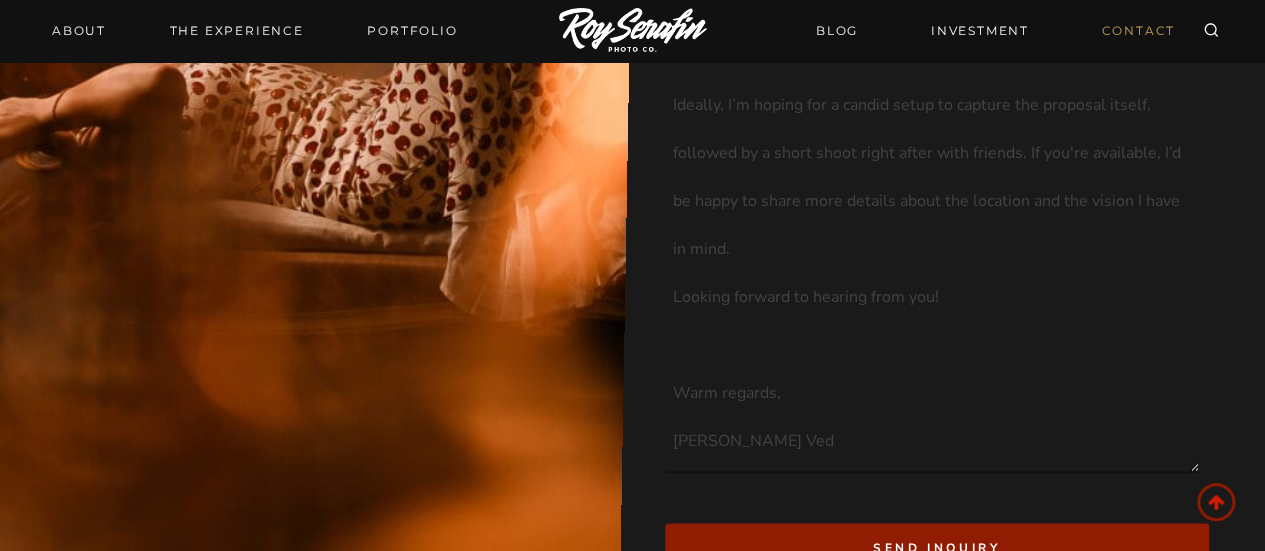 scroll, scrollTop: 402, scrollLeft: 0, axis: vertical 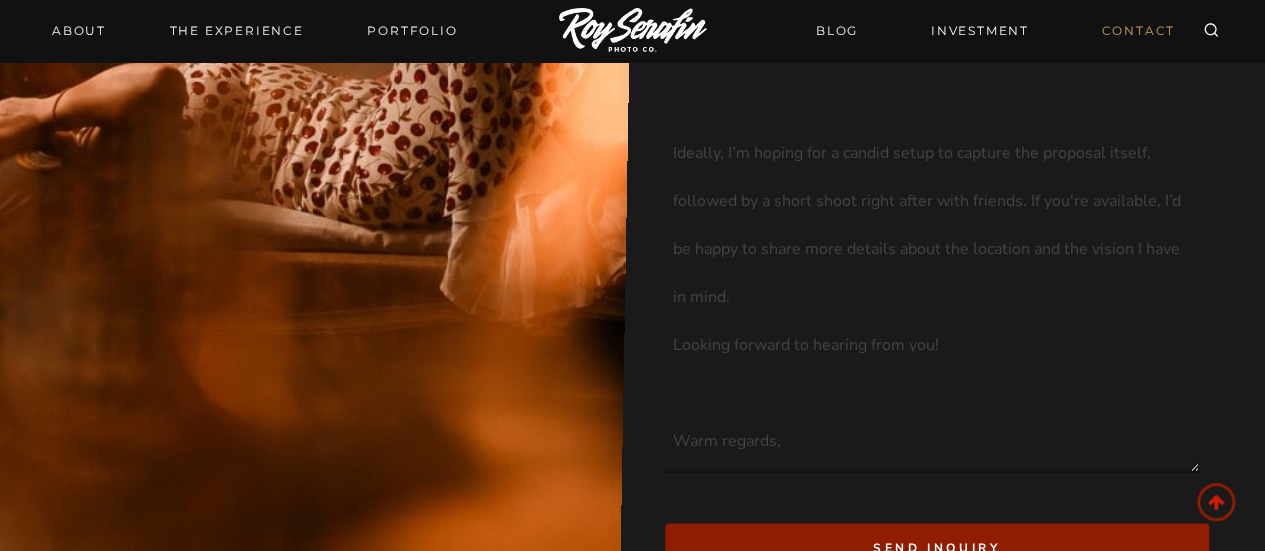 click on "Hi [PERSON_NAME]],
I hope you're doing well! My name is [PERSON_NAME], and I’m planning a
surprise proposal for my partner on [DATE]. I’m looking for a photographer to help capture the moment, and your work really stood out to me.
I’d love to know if you’re available on that date and hear more about your packages. I’m especially interested in any ideas or suggestions you might have based on your experience with surprise proposals—whether it’s location tips, timing, or creative ways to keep things discreet and memorable.
Ideally, I’m hoping for a candid setup to capture the proposal itself, followed by a short shoot right after with friends. If you're available, I’d be happy to share more details about the location and the vision I have in mind.
Looking forward to hearing from you!
Warm regards,
[PERSON_NAME] Ved" at bounding box center (932, 179) 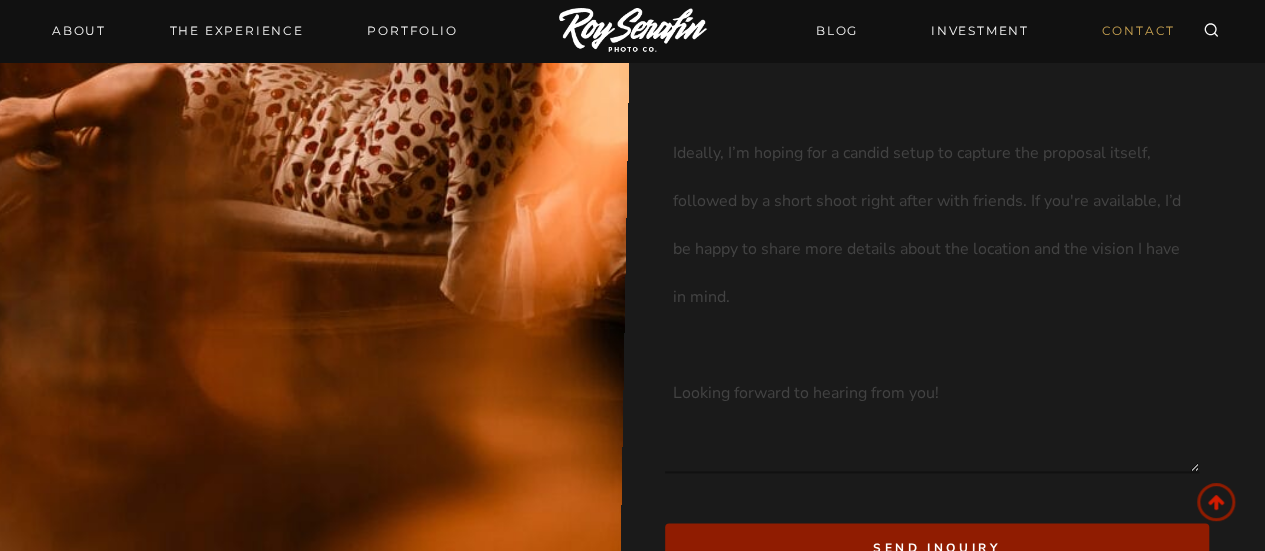 scroll, scrollTop: 450, scrollLeft: 0, axis: vertical 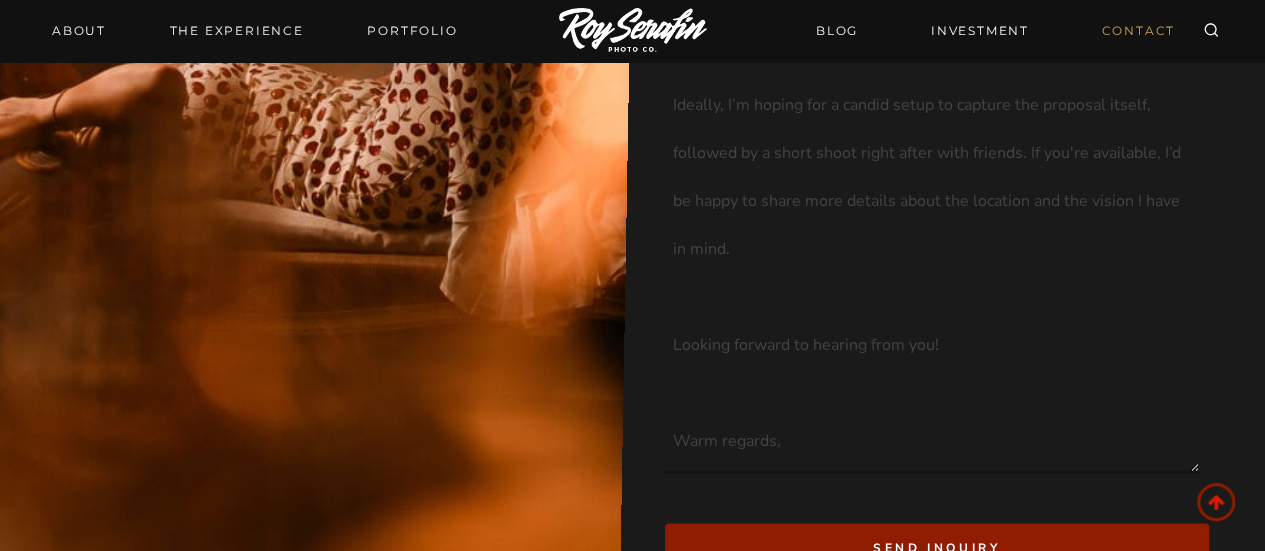 click on "Hi [PERSON_NAME]],
I hope you're doing well! My name is [PERSON_NAME], and I’m planning a
surprise proposal for my partner on [DATE]. I’m looking for a photographer to help capture the moment, and your work really stood out to me.
I’d love to know if you’re available on that date and hear more about your packages. I’m especially interested in any ideas or suggestions you might have based on your experience with surprise proposals—whether it’s location tips, timing, or creative ways to keep things discreet and memorable.
Ideally, I’m hoping for a candid setup to capture the proposal itself, followed by a short shoot right after with friends. If you're available, I’d be happy to share more details about the location and the vision I have in mind.
Looking forward to hearing from you!
Warm regards,
[PERSON_NAME] Ved" at bounding box center (932, 179) 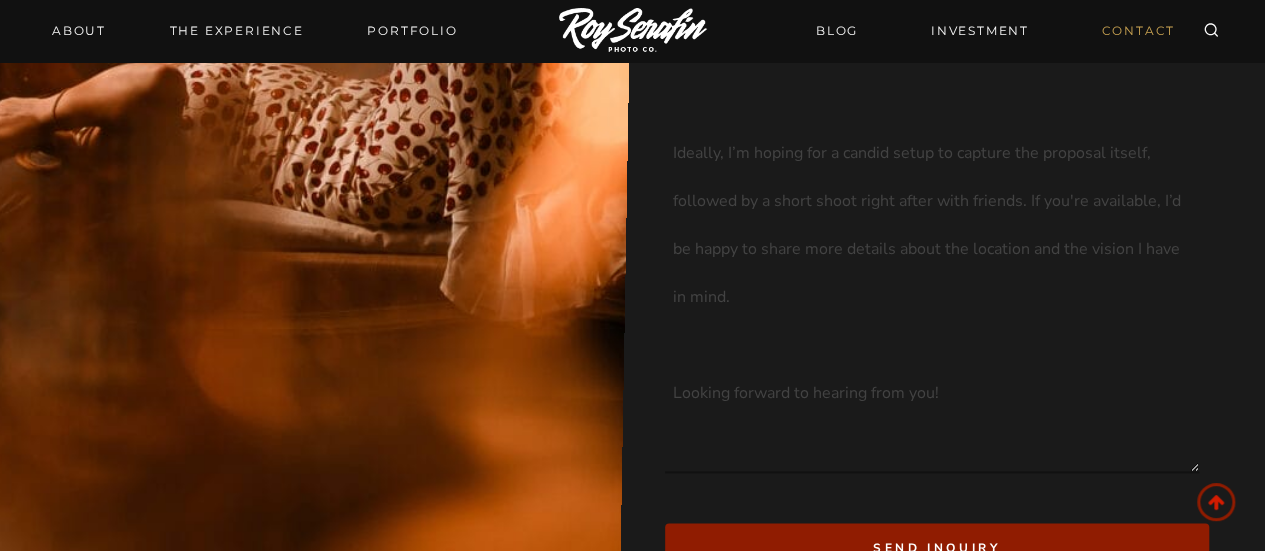 scroll, scrollTop: 450, scrollLeft: 0, axis: vertical 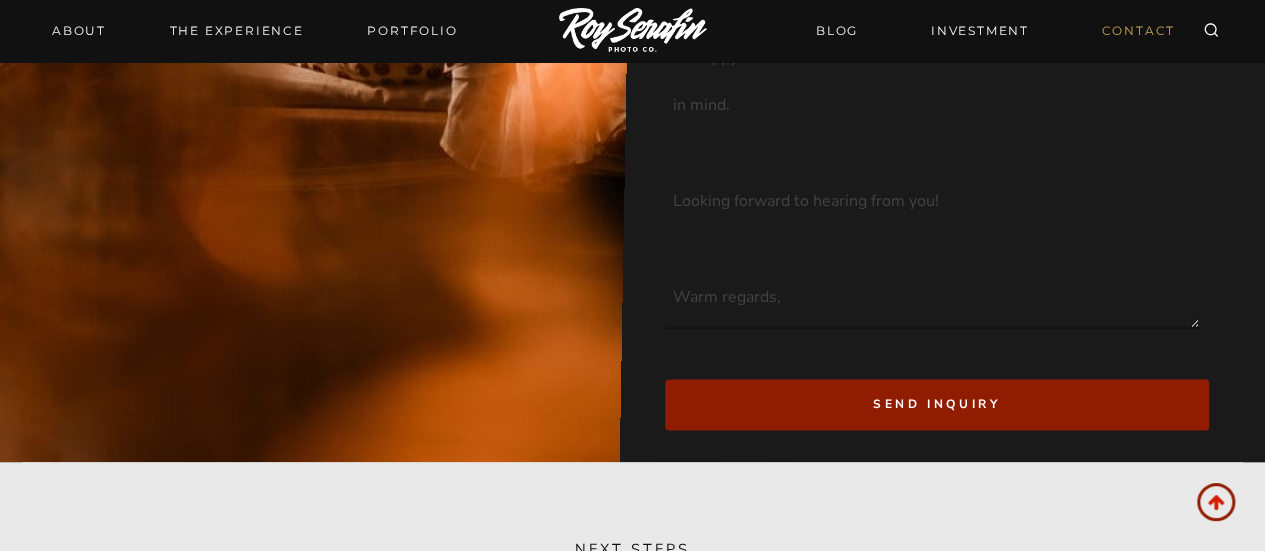 click on "Hi [PERSON_NAME]],
I hope you're doing well! My name is [PERSON_NAME], and I’m planning a
surprise proposal for my partner on [DATE]. I’m looking for a photographer to help capture the moment, and your work really stood out to me.
I’d love to know if you’re available on that date and hear more about your packages. I’m especially interested in any ideas or suggestions you might have based on your experience with surprise proposals—whether it’s location tips, timing, or creative ways to keep things discreet and memorable.
Ideally, I’m hoping for a candid setup to capture the proposal itself, followed by a short shoot right after with friends. If you're available, I’d be happy to share more details about the location and the vision I have in mind.
Looking forward to hearing from you!
Warm regards,
[PERSON_NAME] Ved" at bounding box center (932, 35) 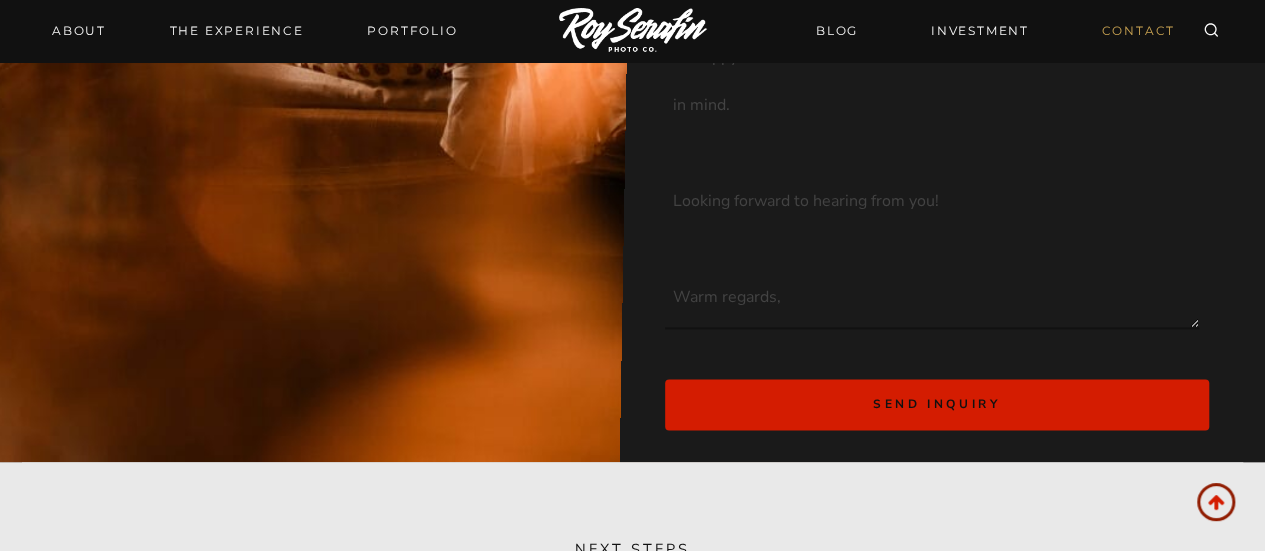type on "Hi [PERSON_NAME]],
I hope you're doing well! My name is [PERSON_NAME], and I’m planning a
surprise proposal for my partner on [DATE]. I’m looking for a photographer to help capture the moment, and your work really stood out to me.
I’d love to know if you’re available on that date and hear more about your packages. I’m especially interested in any ideas or suggestions you might have based on your experience with surprise proposals—whether it’s location tips, timing, or creative ways to keep things discreet and memorable.
Ideally, I’m hoping for a candid setup to capture the proposal itself, followed by a short shoot right after with friends. If you're available, I’d be happy to share more details about the location and the vision I have in mind.
Looking forward to hearing from you!
Warm regards,
[PERSON_NAME] Ved" 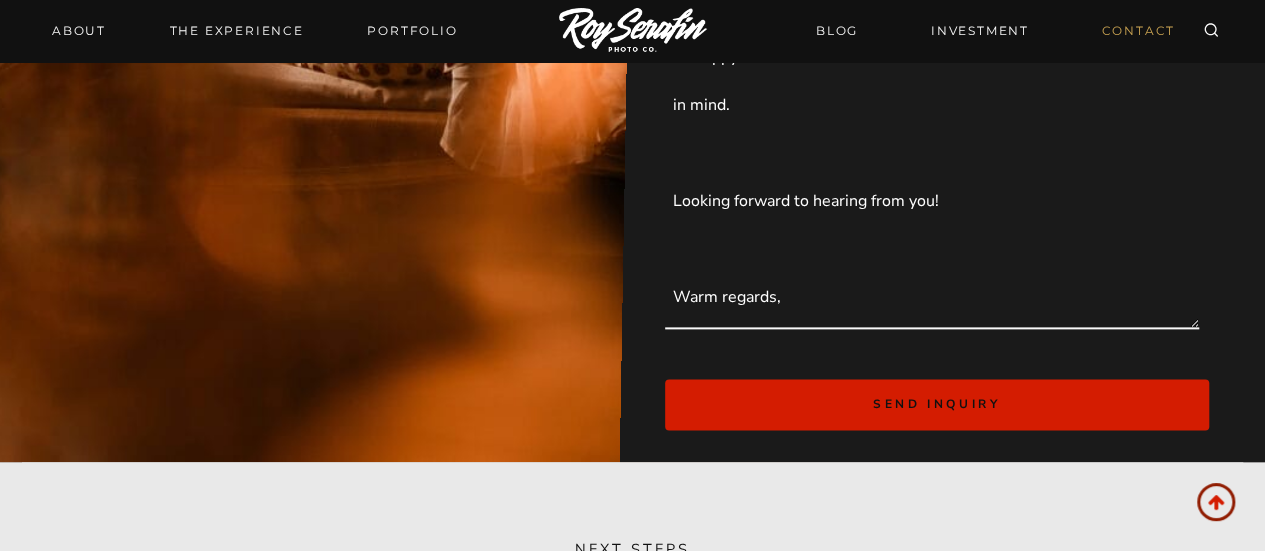 click on "Send inquiry" at bounding box center [936, 404] 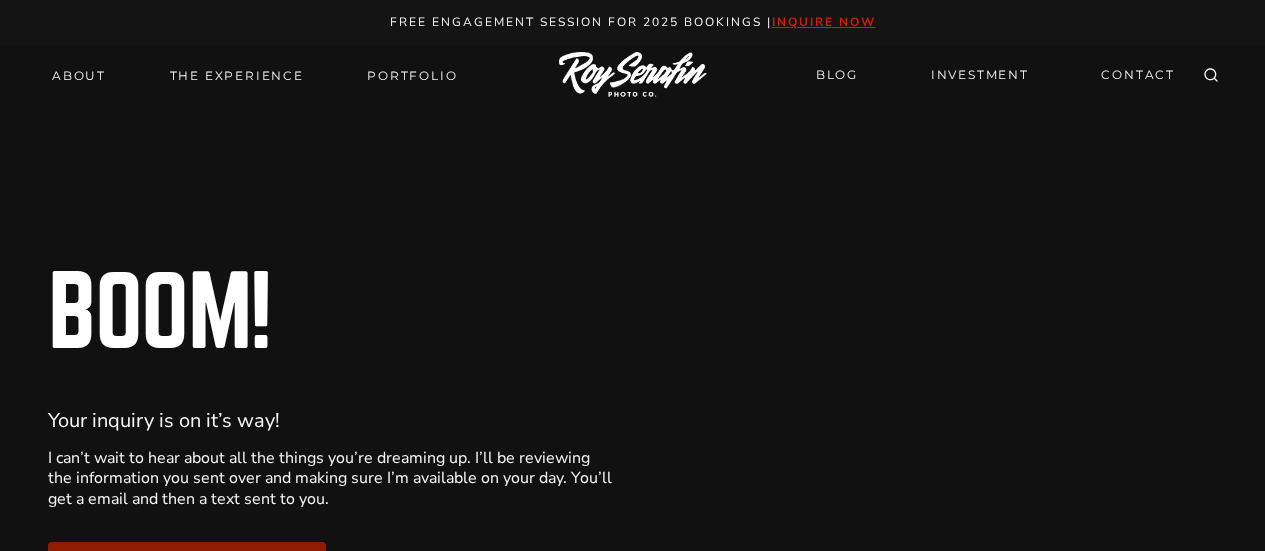 scroll, scrollTop: 0, scrollLeft: 0, axis: both 